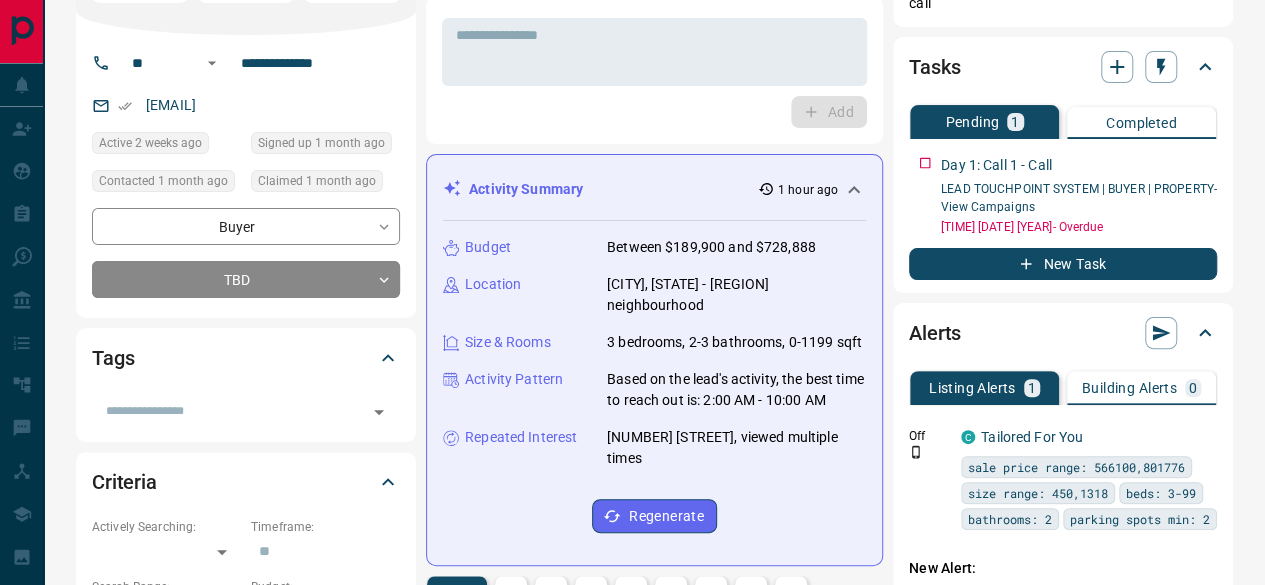 scroll, scrollTop: 0, scrollLeft: 0, axis: both 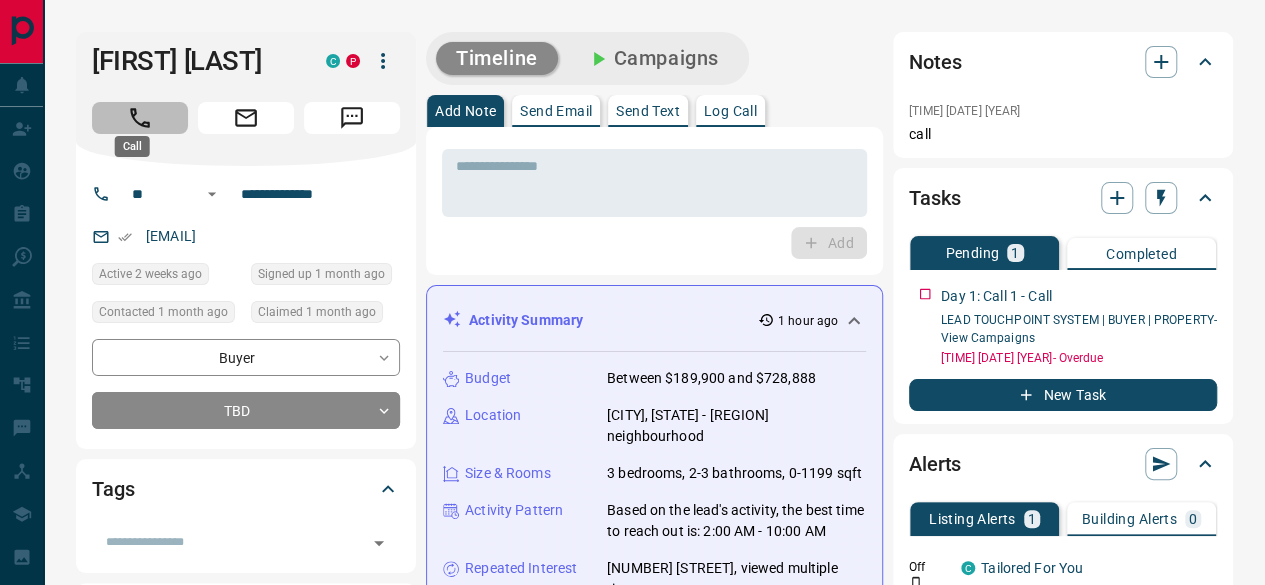 click at bounding box center (140, 118) 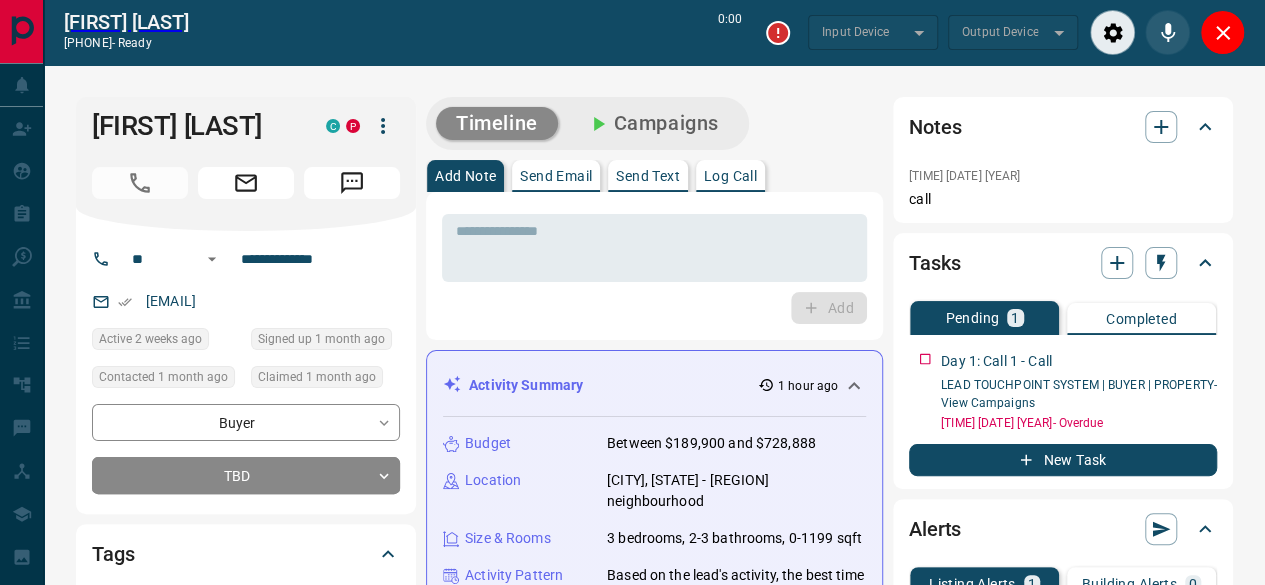 type on "*******" 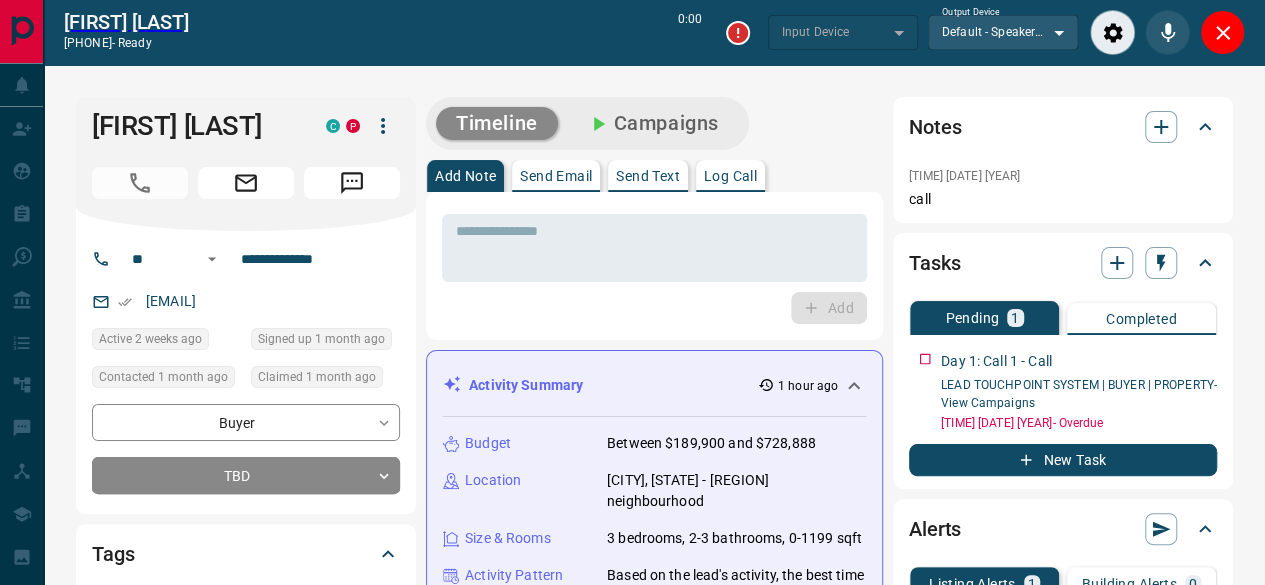 type on "*******" 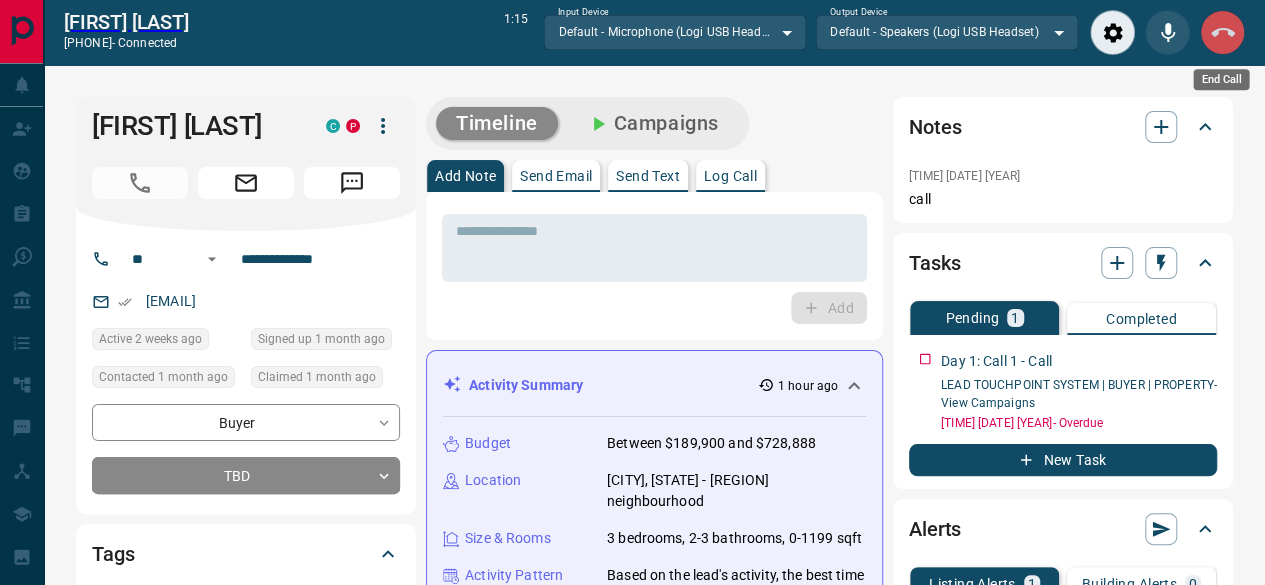 click 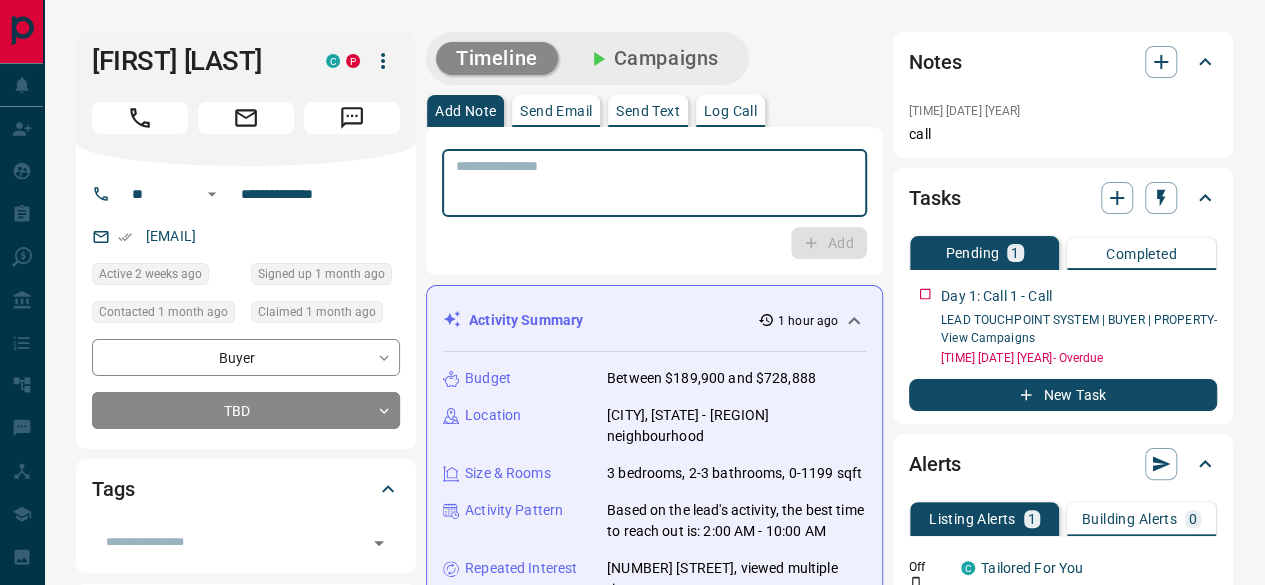 drag, startPoint x: 593, startPoint y: 168, endPoint x: 570, endPoint y: 162, distance: 23.769728 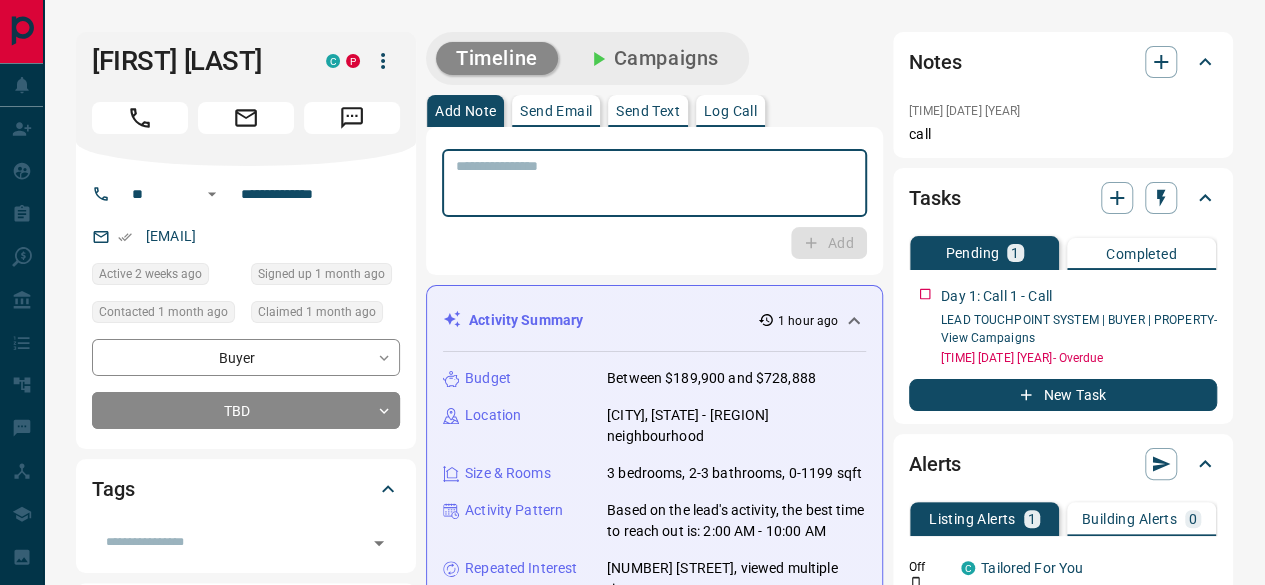 click at bounding box center (654, 183) 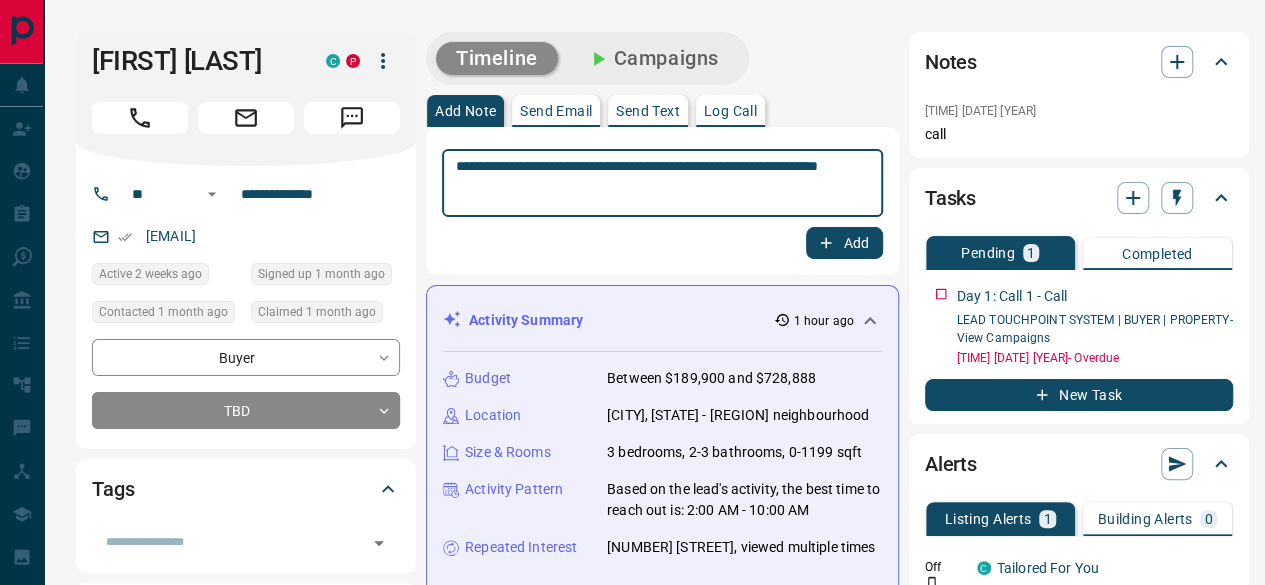 type on "**********" 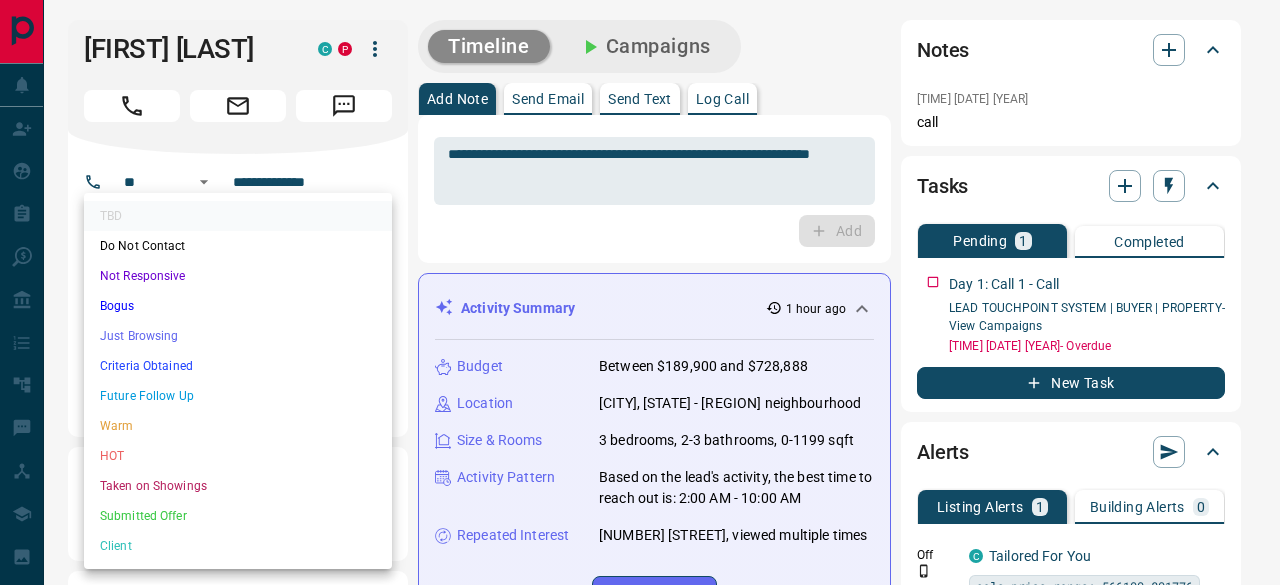 click on "**********" at bounding box center (640, 1204) 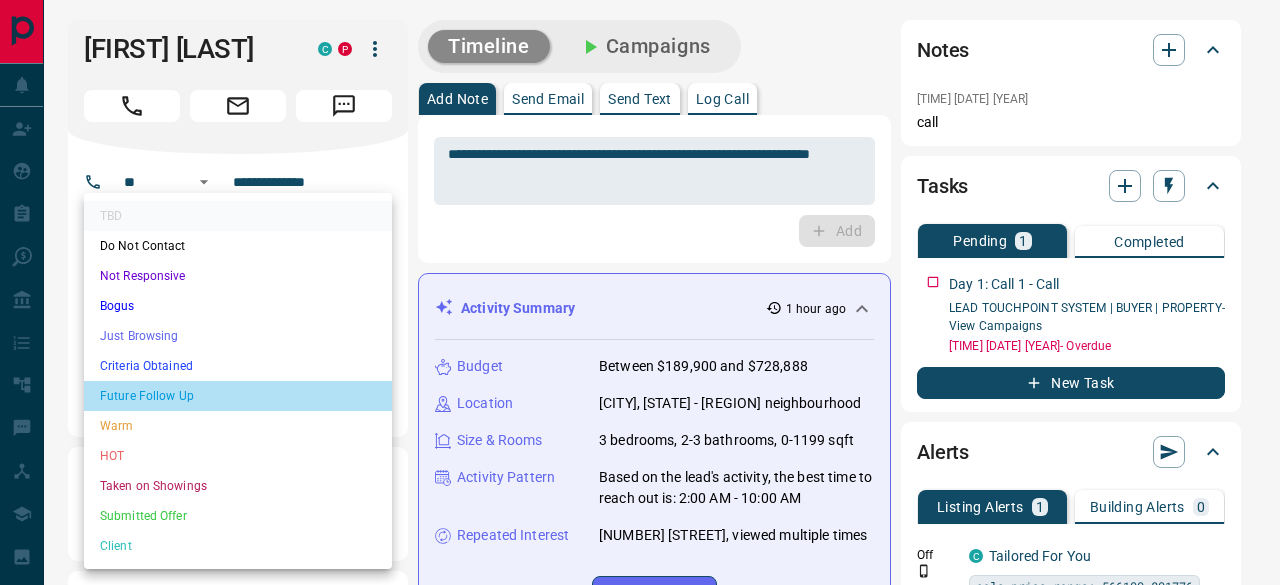 click on "Future Follow Up" at bounding box center [238, 396] 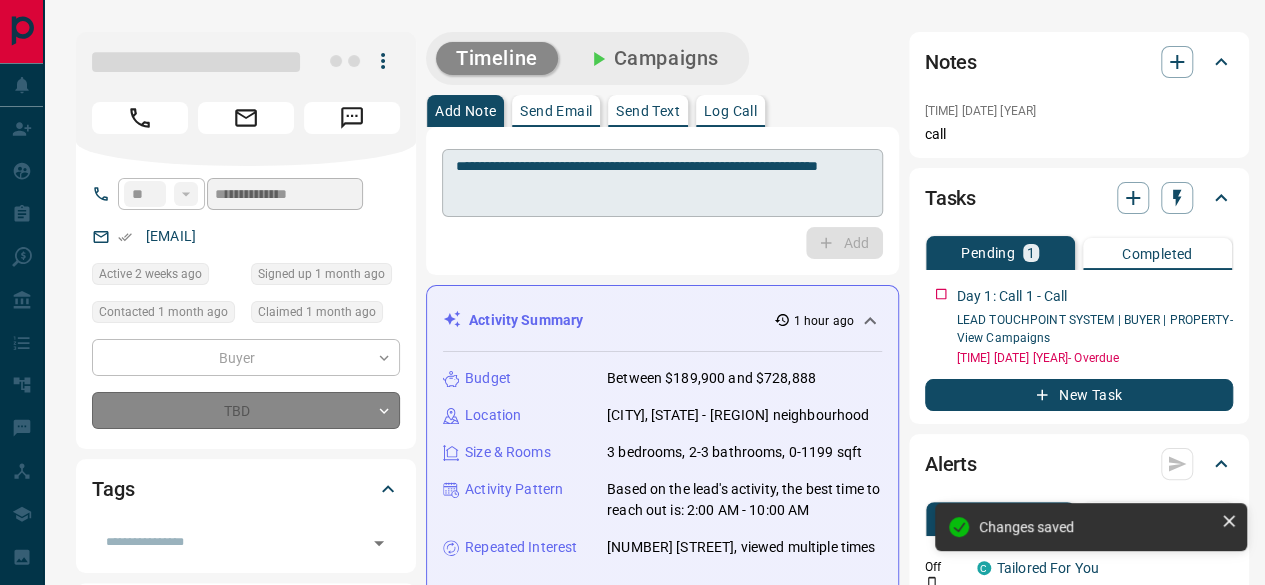 type on "*" 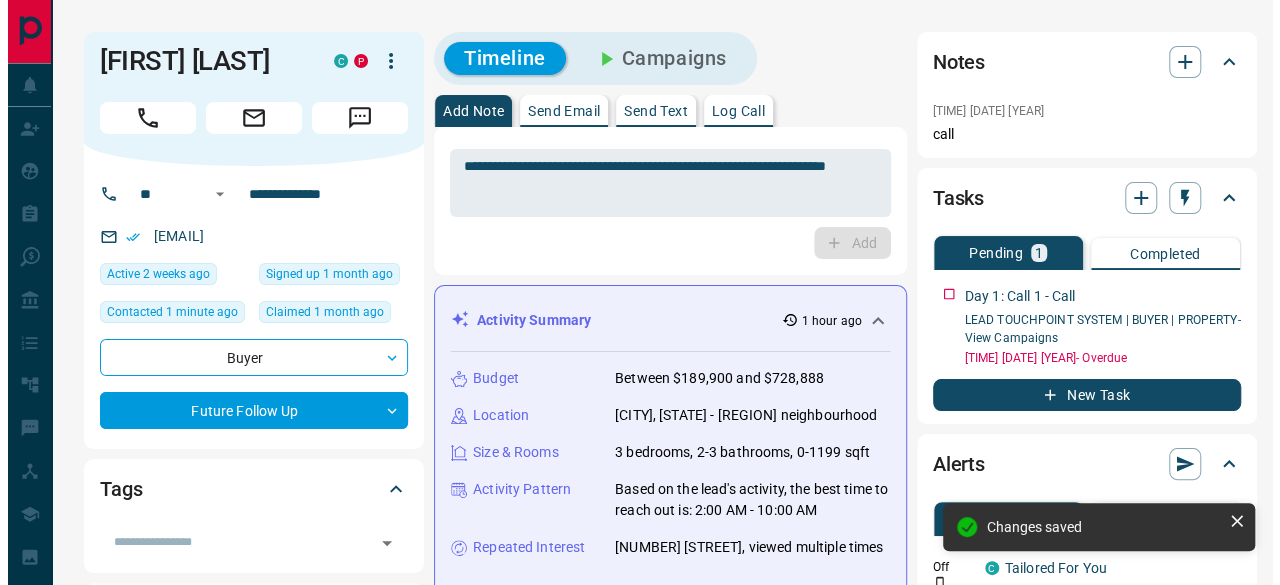 scroll, scrollTop: 0, scrollLeft: 0, axis: both 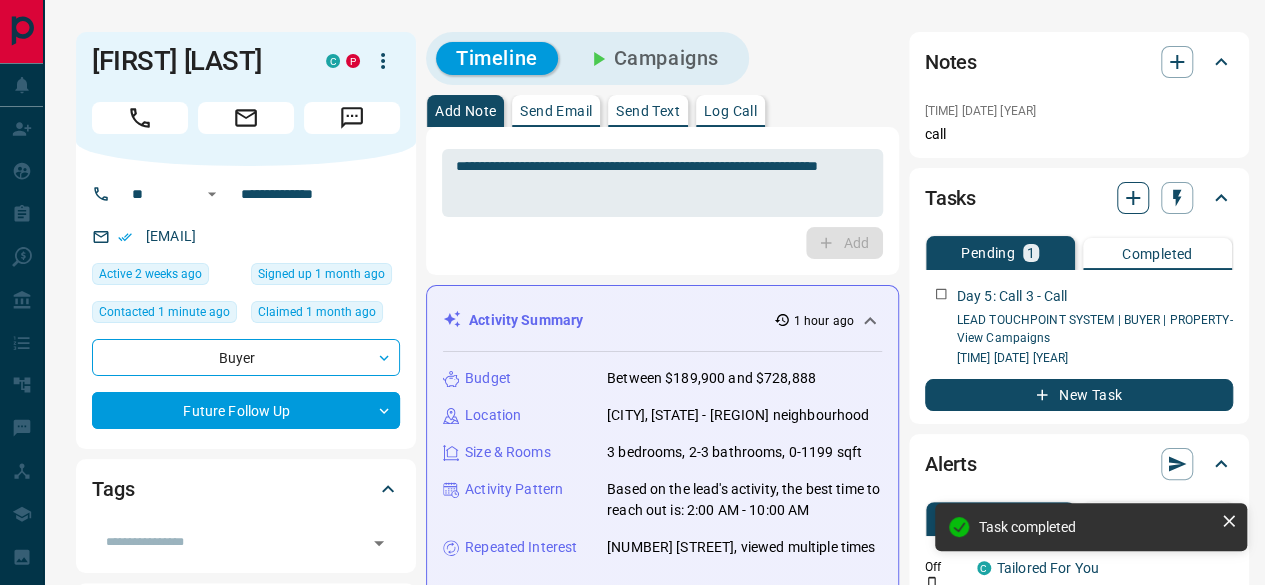 click 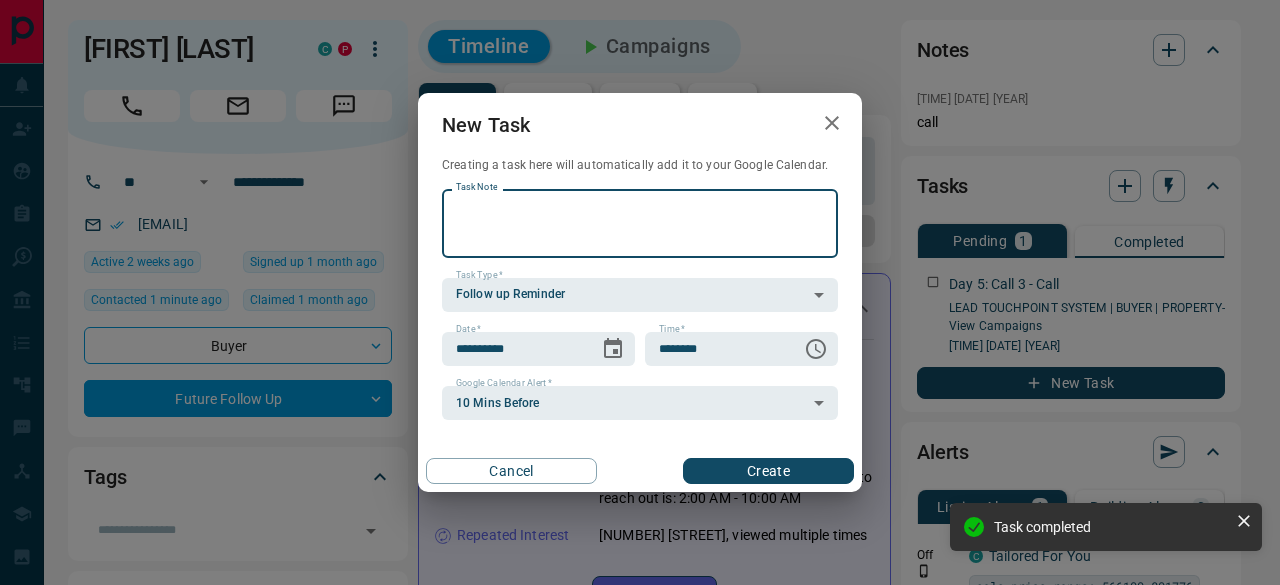 click on "Task Note" at bounding box center [640, 223] 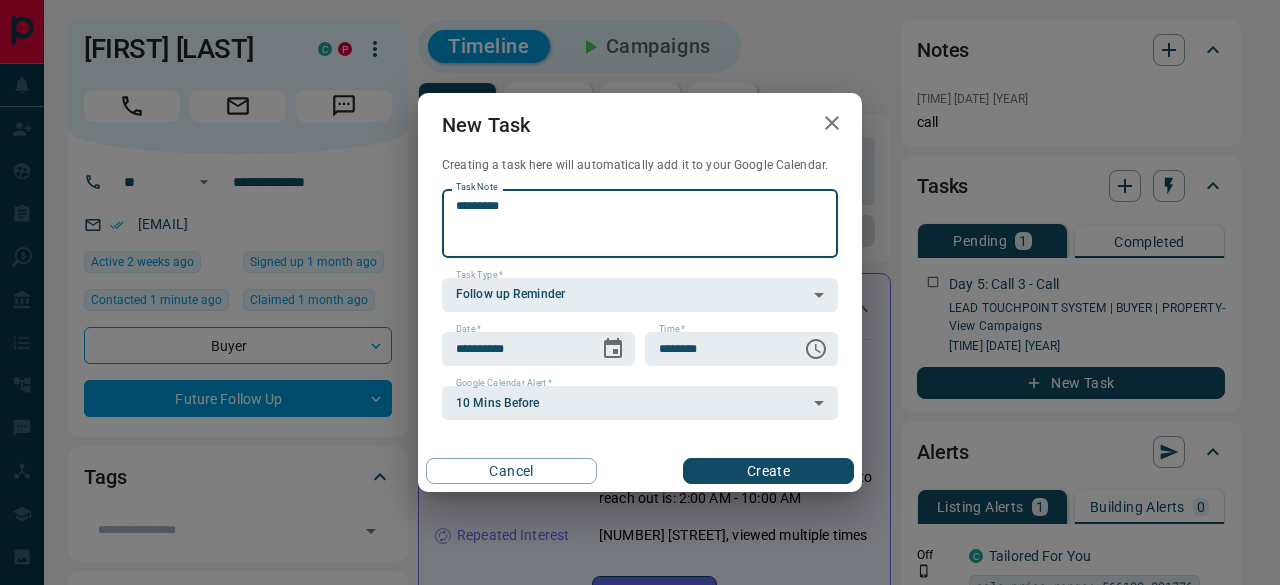 type on "*********" 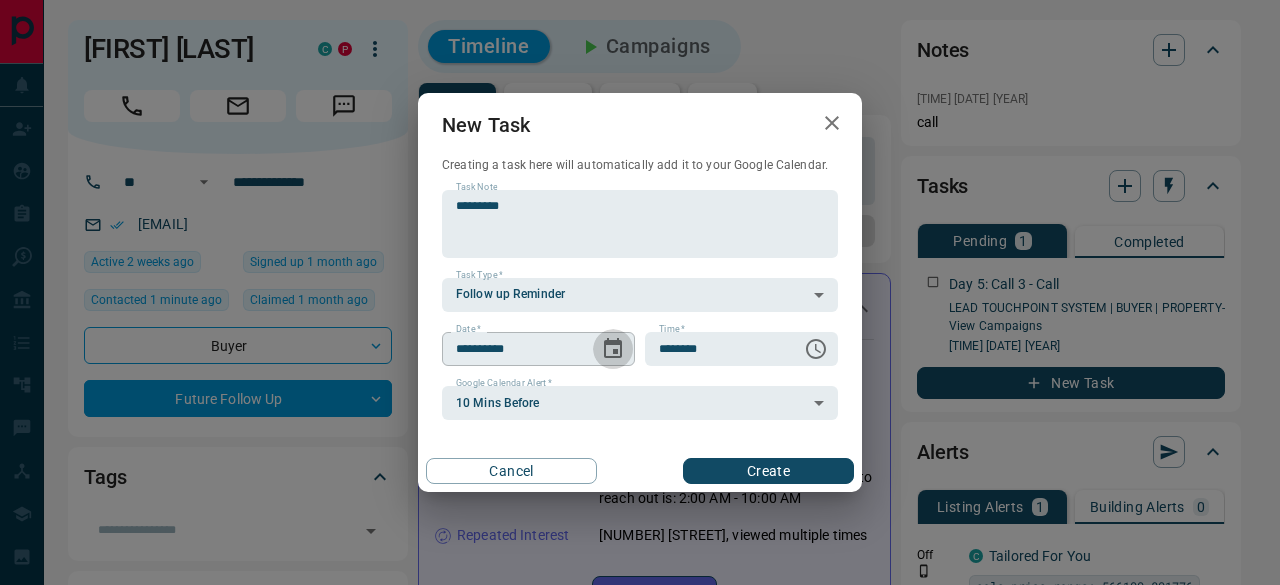 click 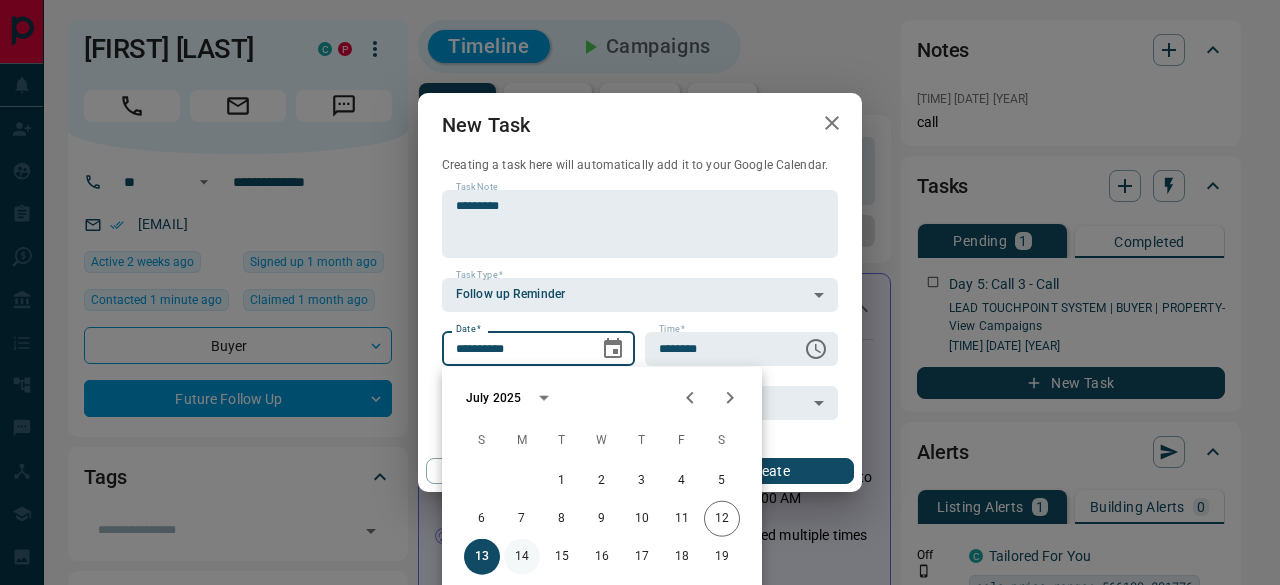 drag, startPoint x: 519, startPoint y: 556, endPoint x: 560, endPoint y: 519, distance: 55.226807 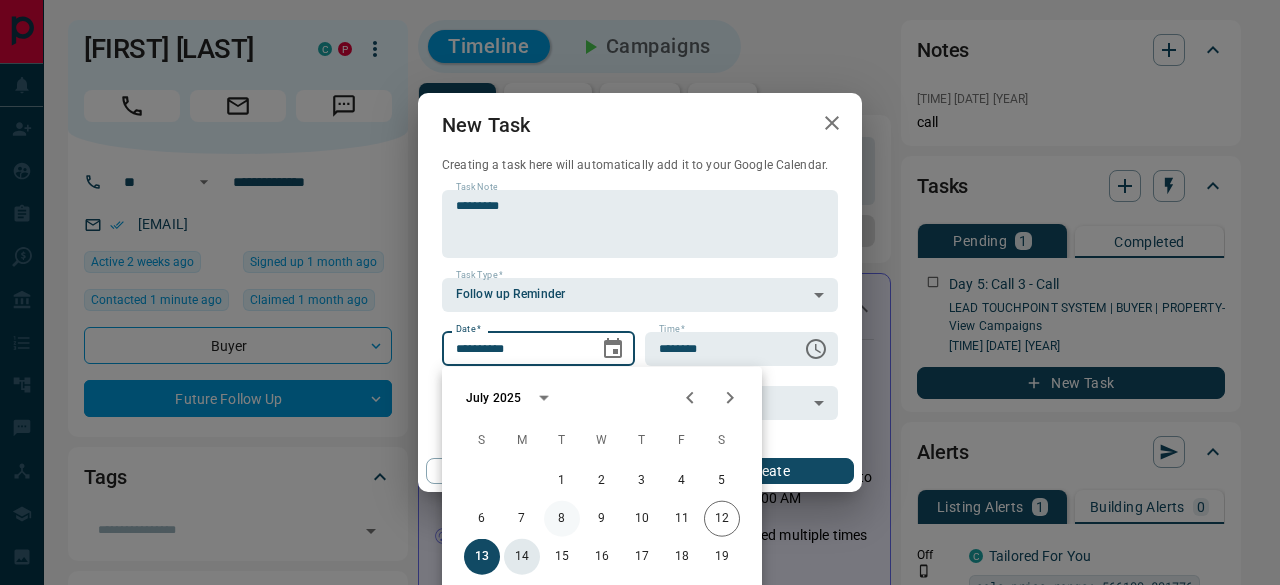 click on "14" at bounding box center (522, 557) 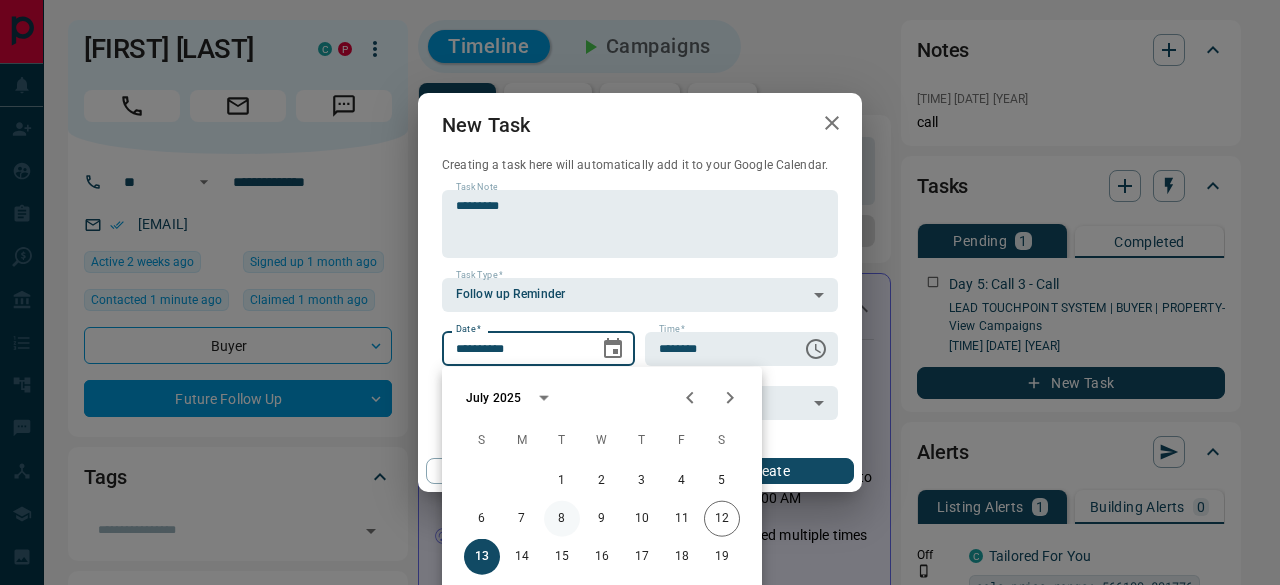 type on "**********" 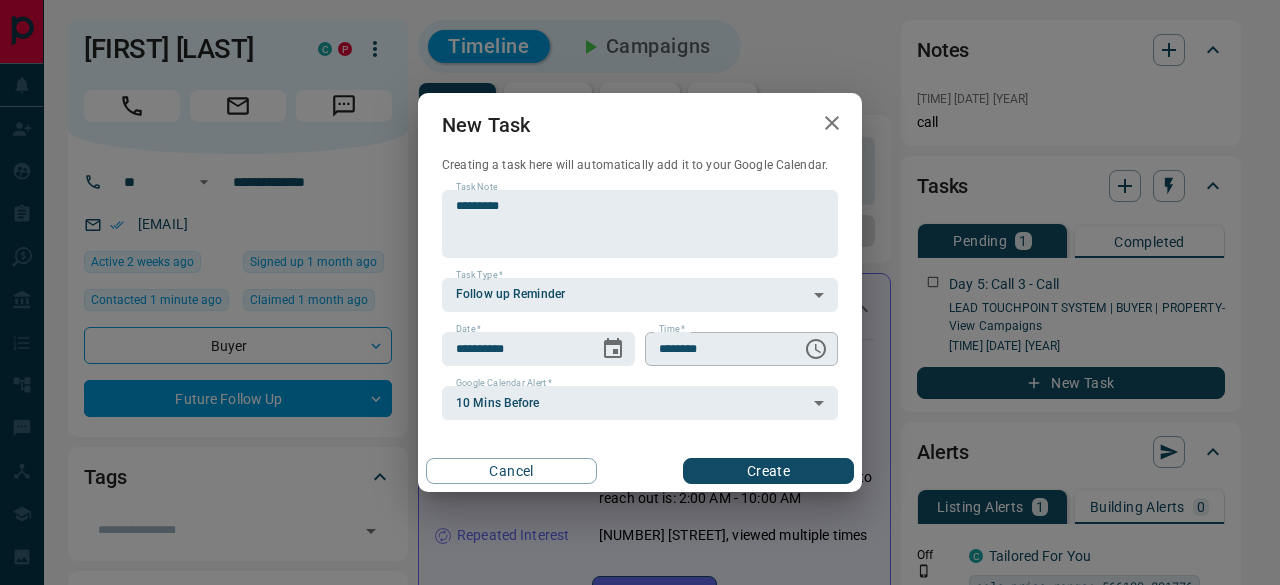 click 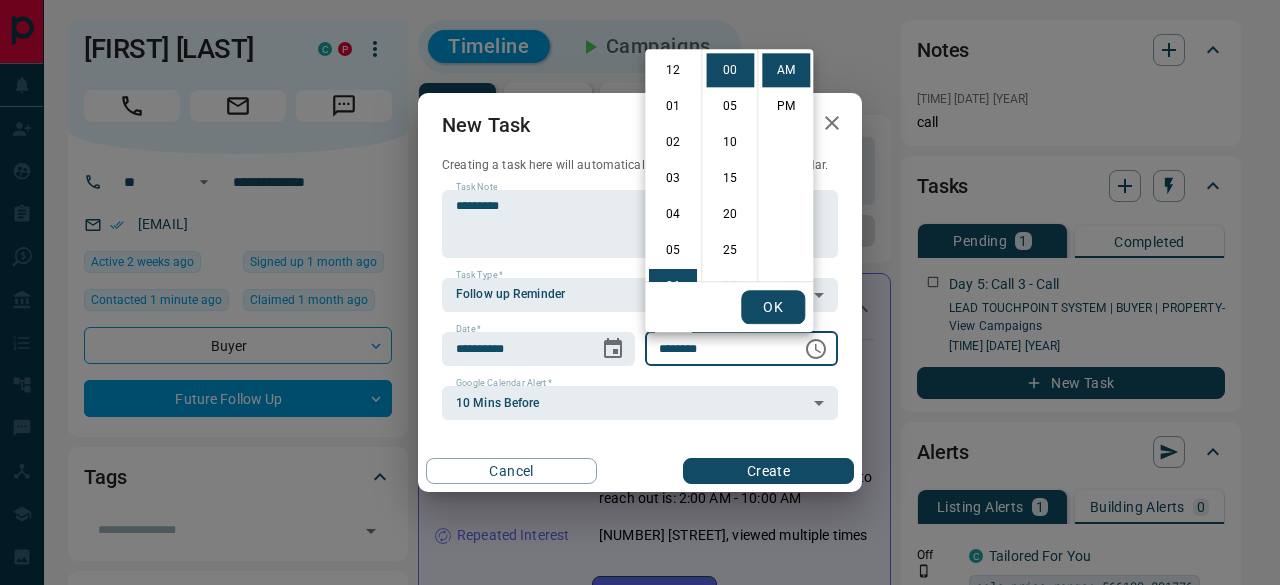 scroll, scrollTop: 216, scrollLeft: 0, axis: vertical 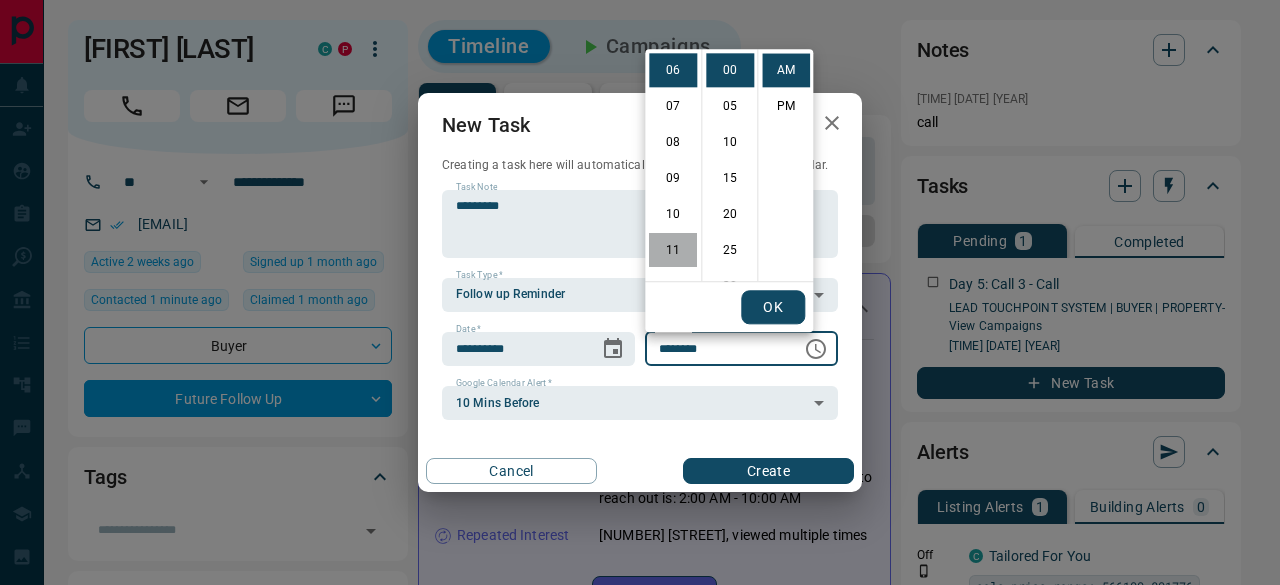 drag, startPoint x: 669, startPoint y: 252, endPoint x: 675, endPoint y: 240, distance: 13.416408 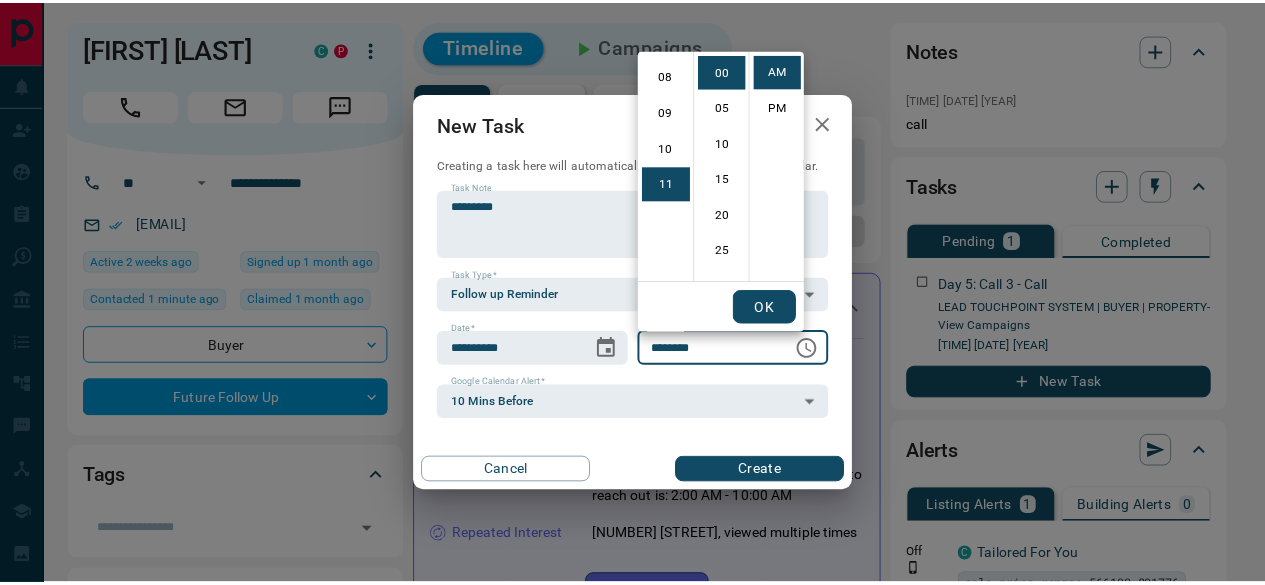 scroll, scrollTop: 390, scrollLeft: 0, axis: vertical 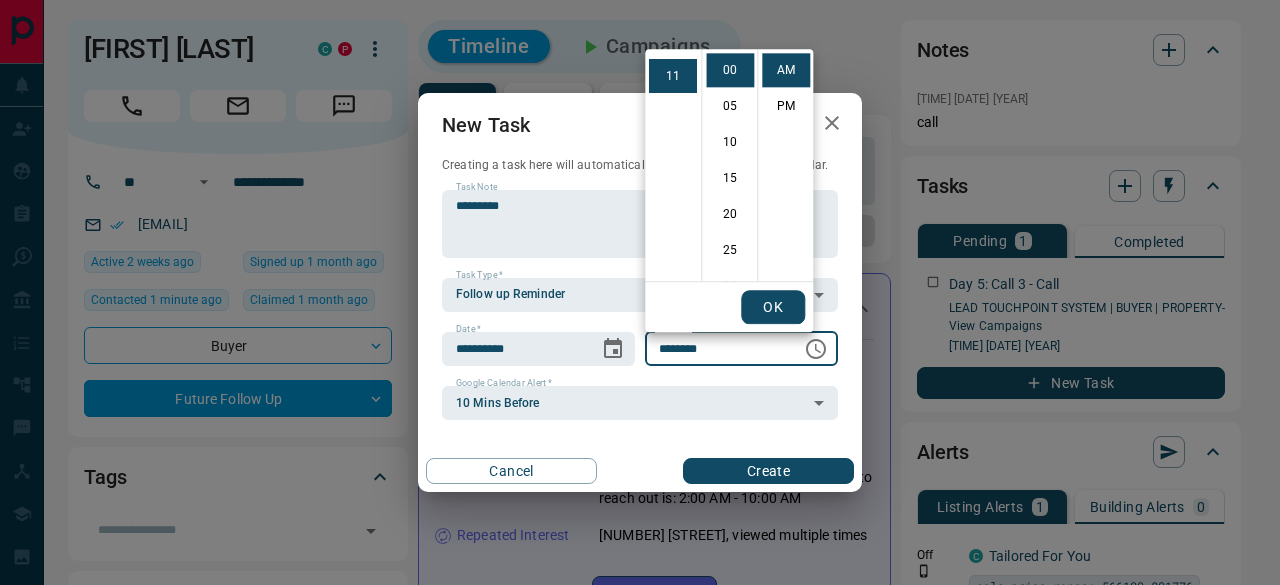 click on "OK" at bounding box center [773, 307] 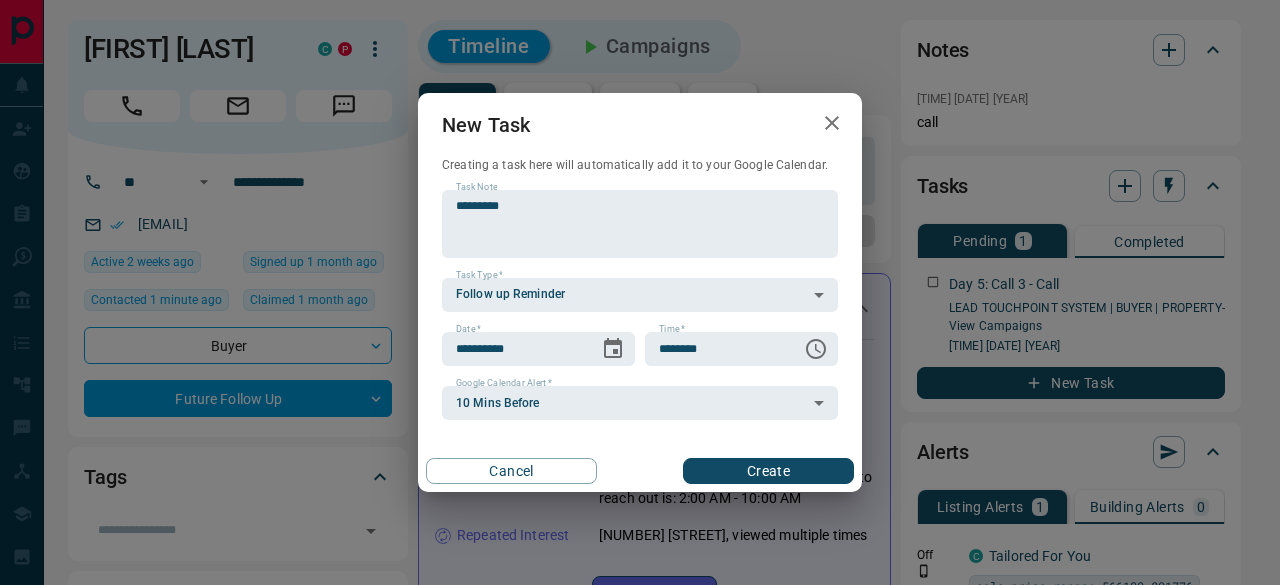 click on "Create" at bounding box center (768, 471) 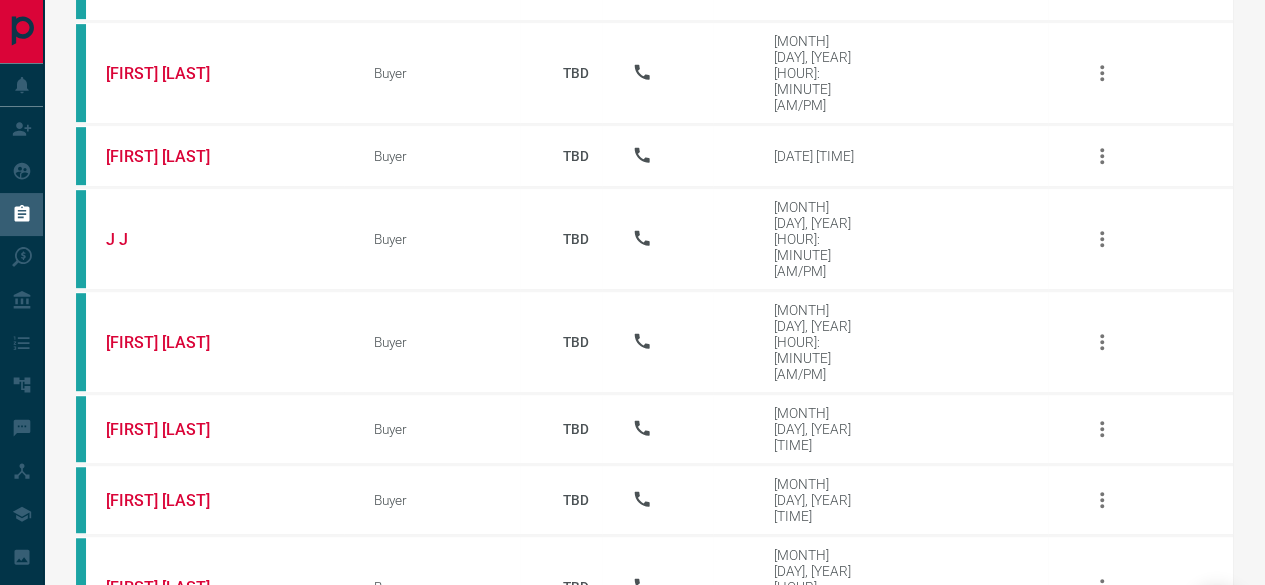 scroll, scrollTop: 30939, scrollLeft: 0, axis: vertical 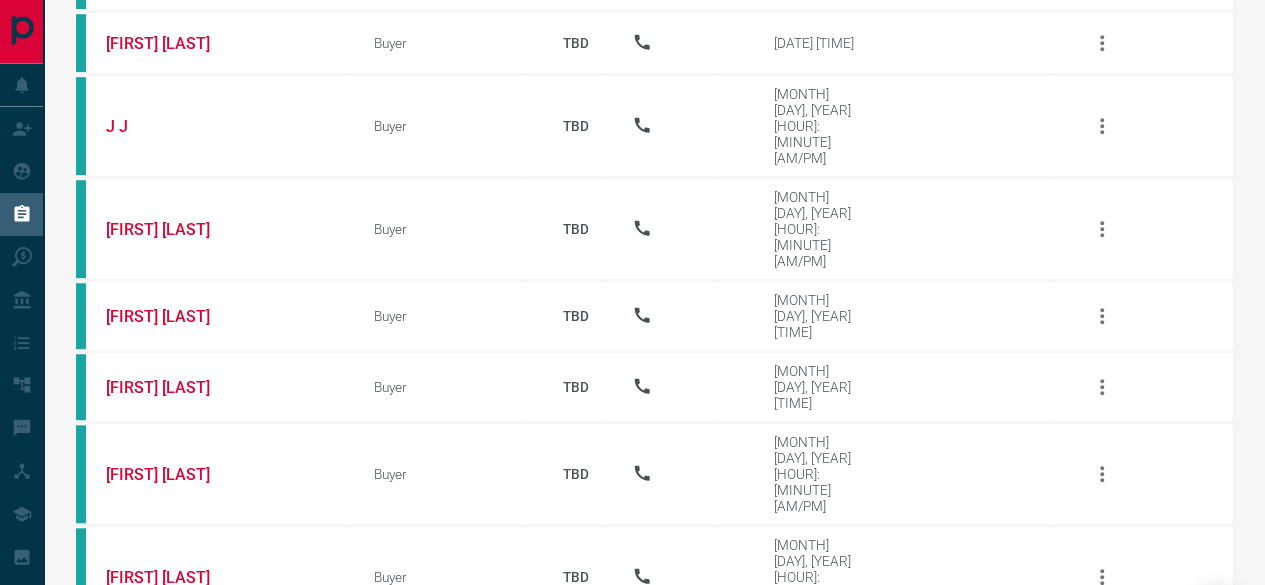 click on "[FIRST] [LAST]" at bounding box center (181, 5217) 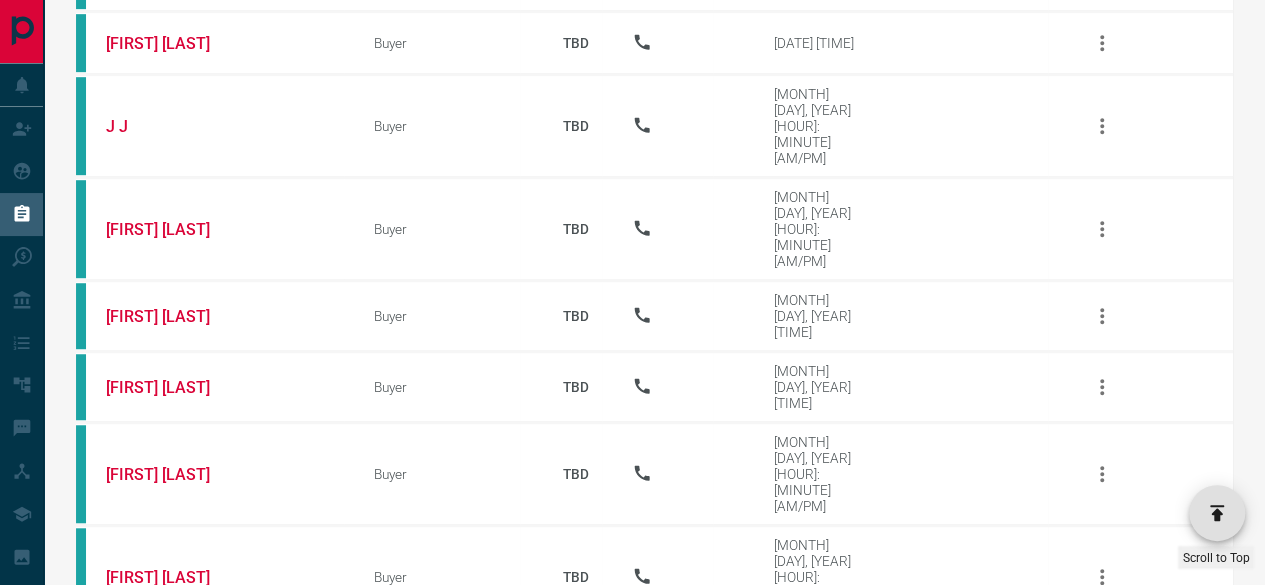 click on "[FIRST] [LAST]" at bounding box center (181, 5280) 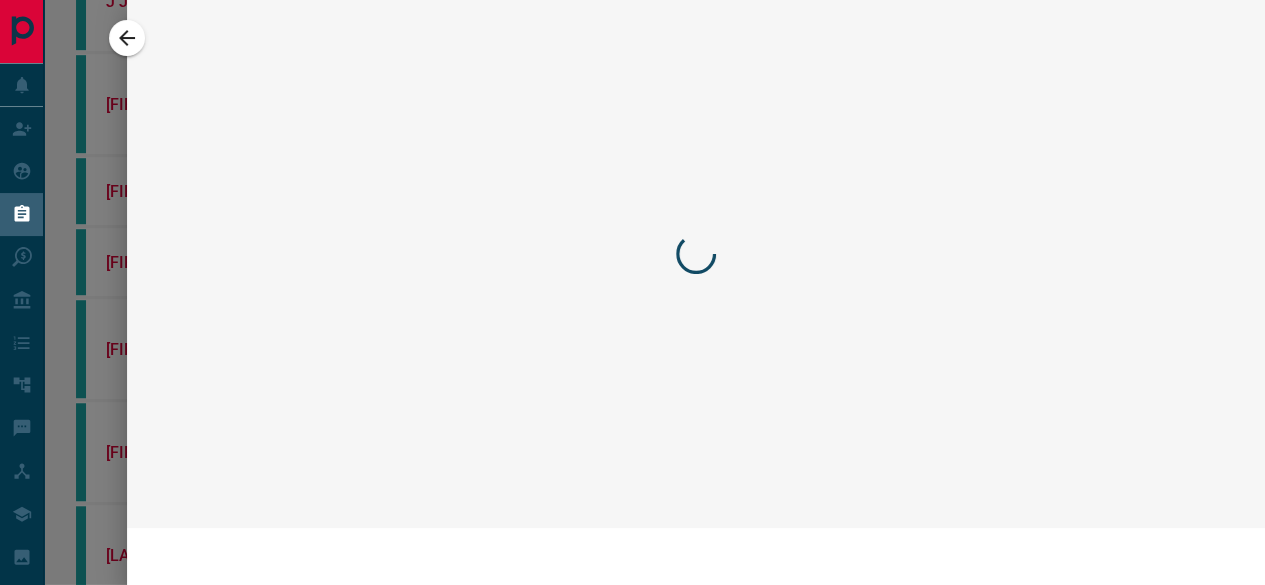 scroll, scrollTop: 30815, scrollLeft: 0, axis: vertical 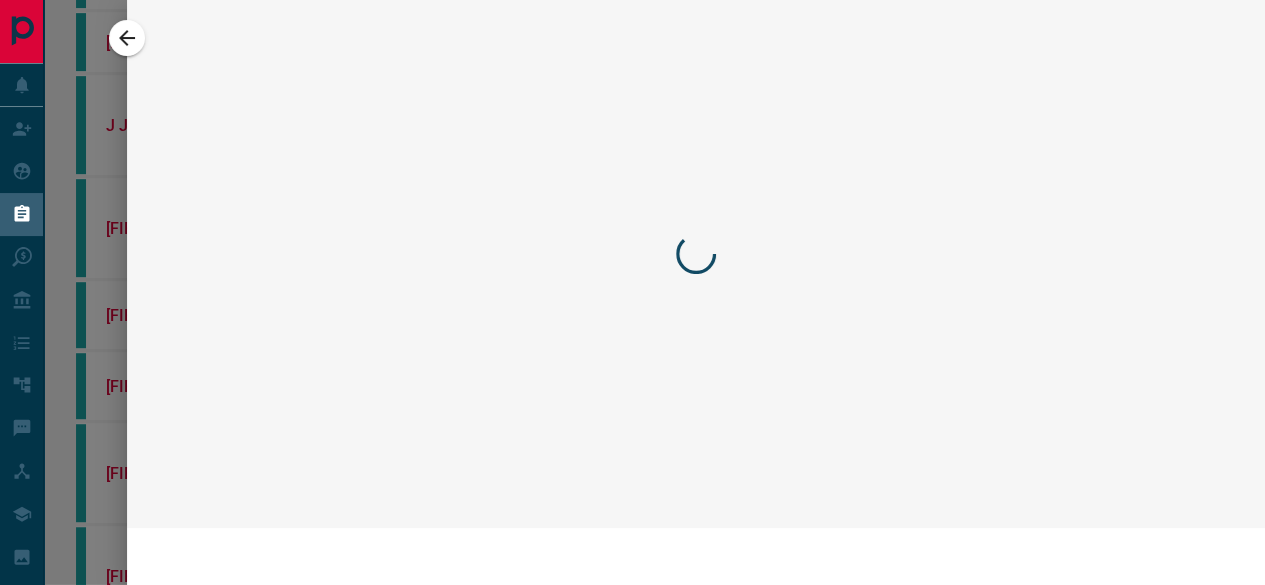 click at bounding box center [632, 292] 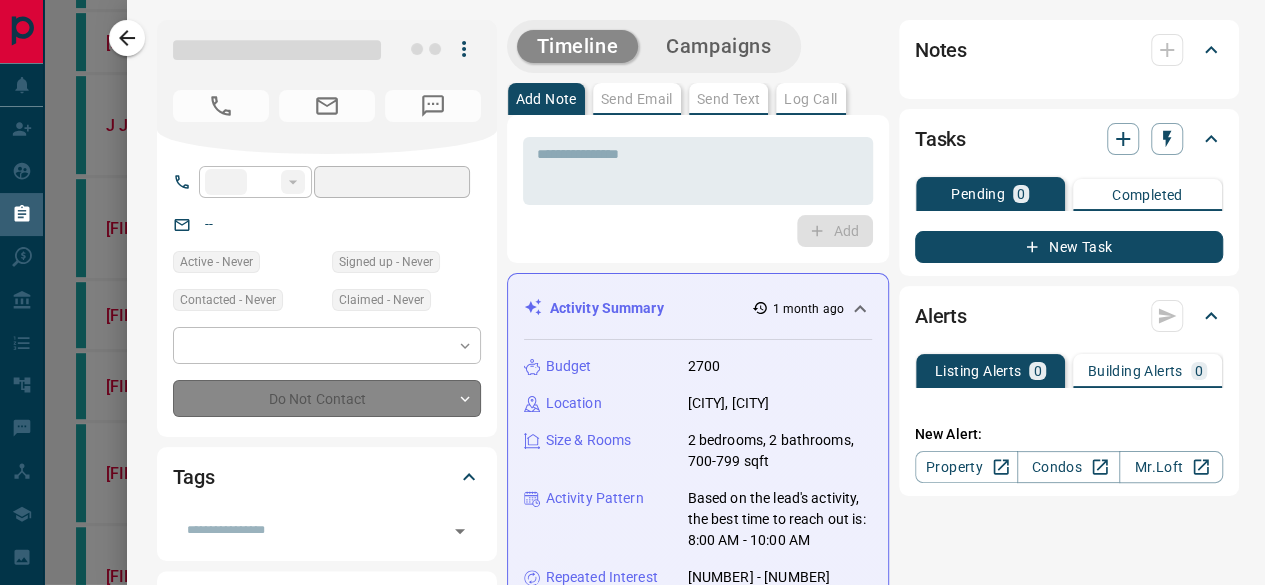 type on "**" 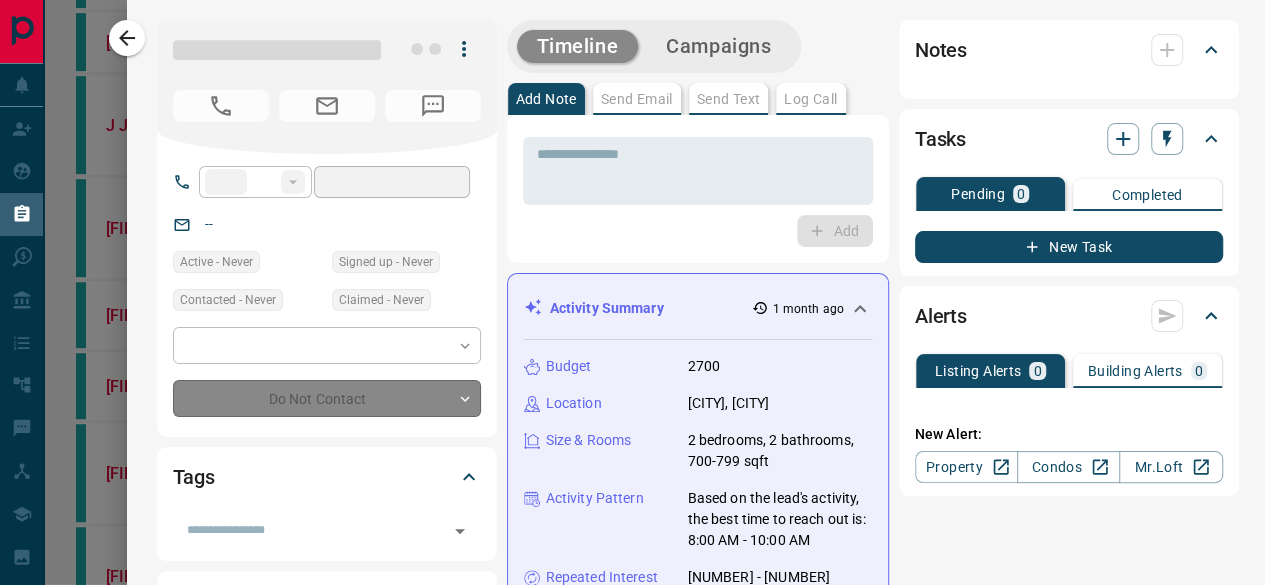 type on "**********" 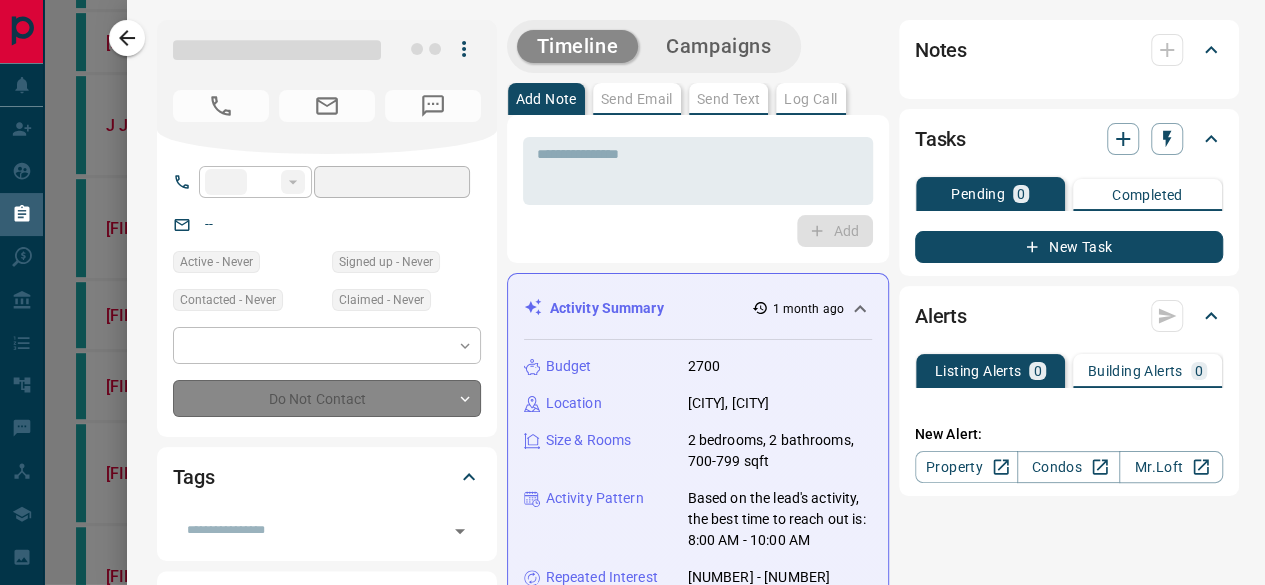 type on "**********" 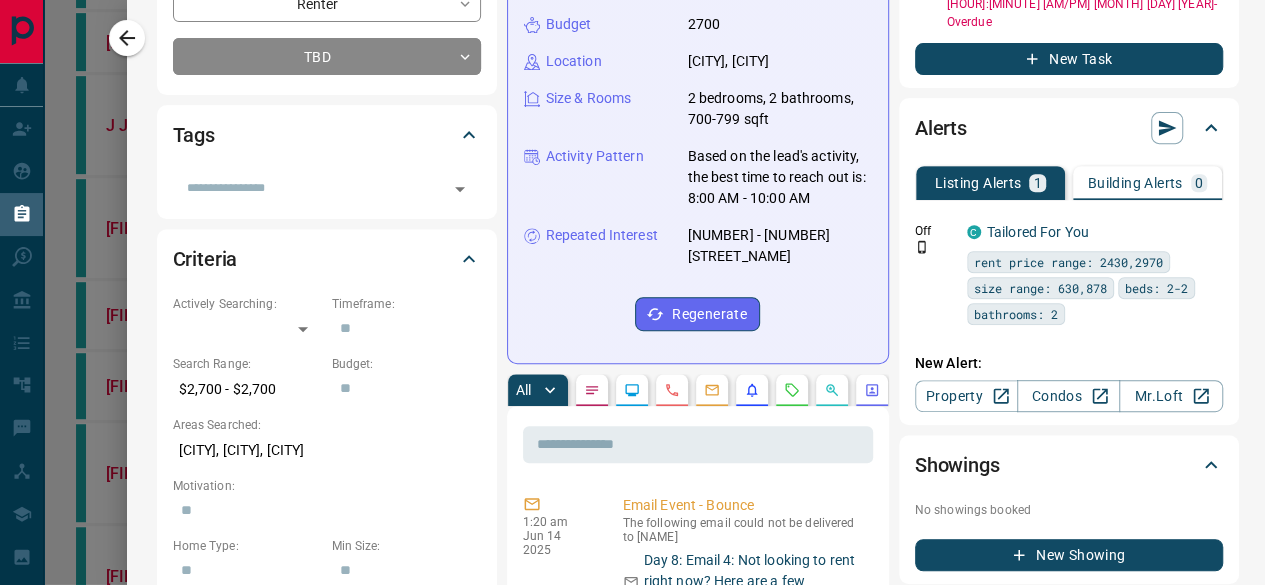 scroll, scrollTop: 600, scrollLeft: 0, axis: vertical 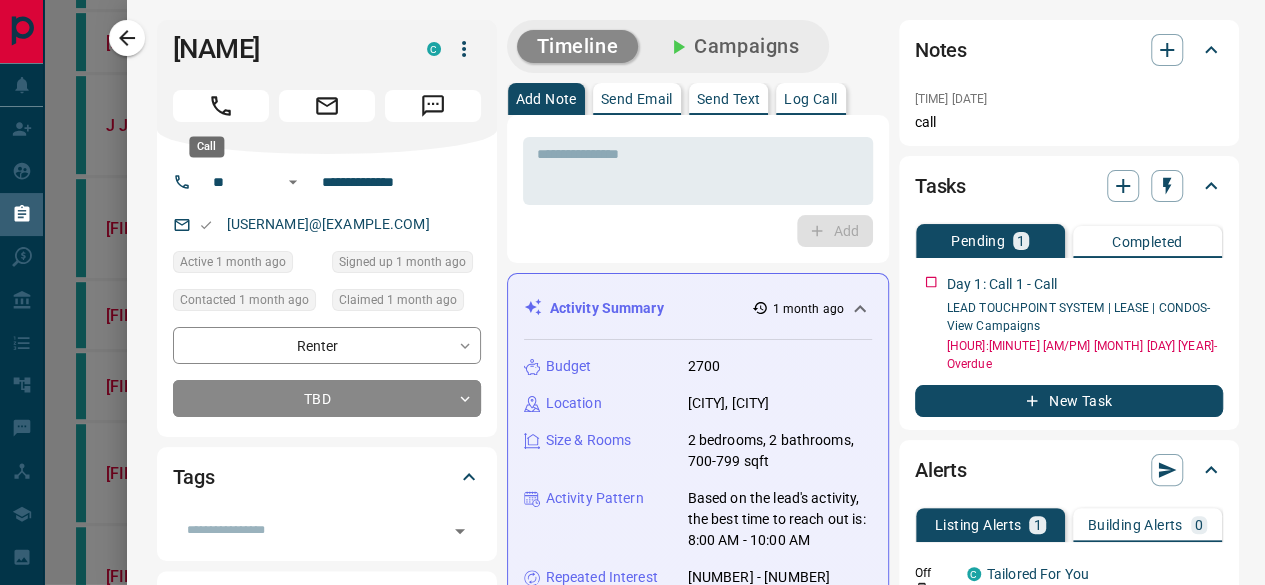 drag, startPoint x: 236, startPoint y: 106, endPoint x: 586, endPoint y: 77, distance: 351.19937 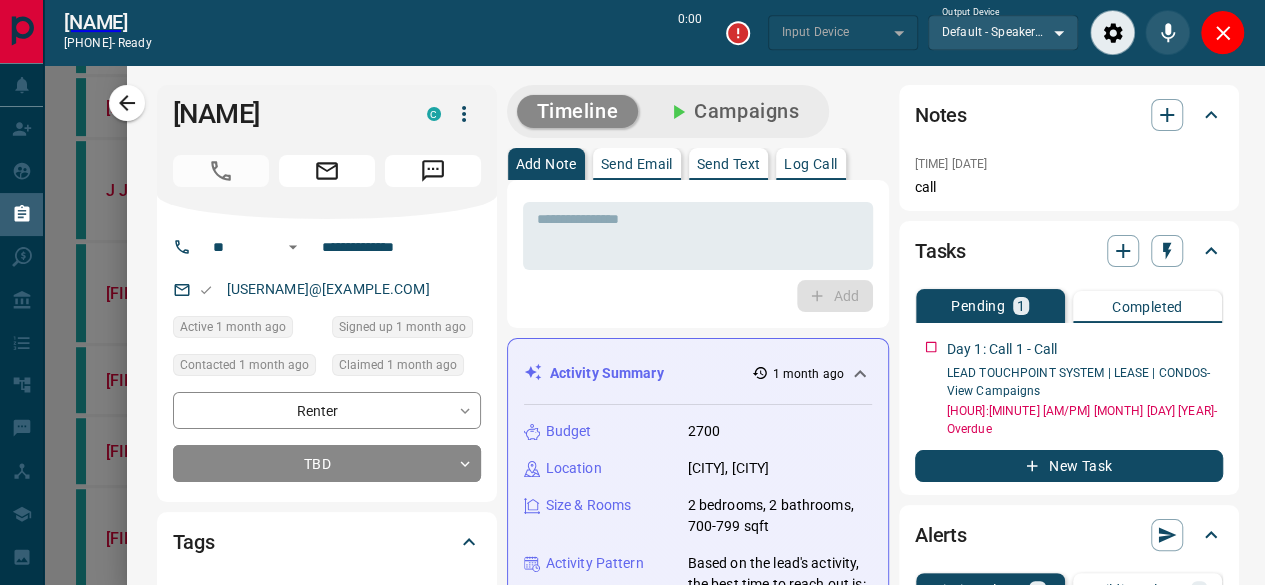 type on "*******" 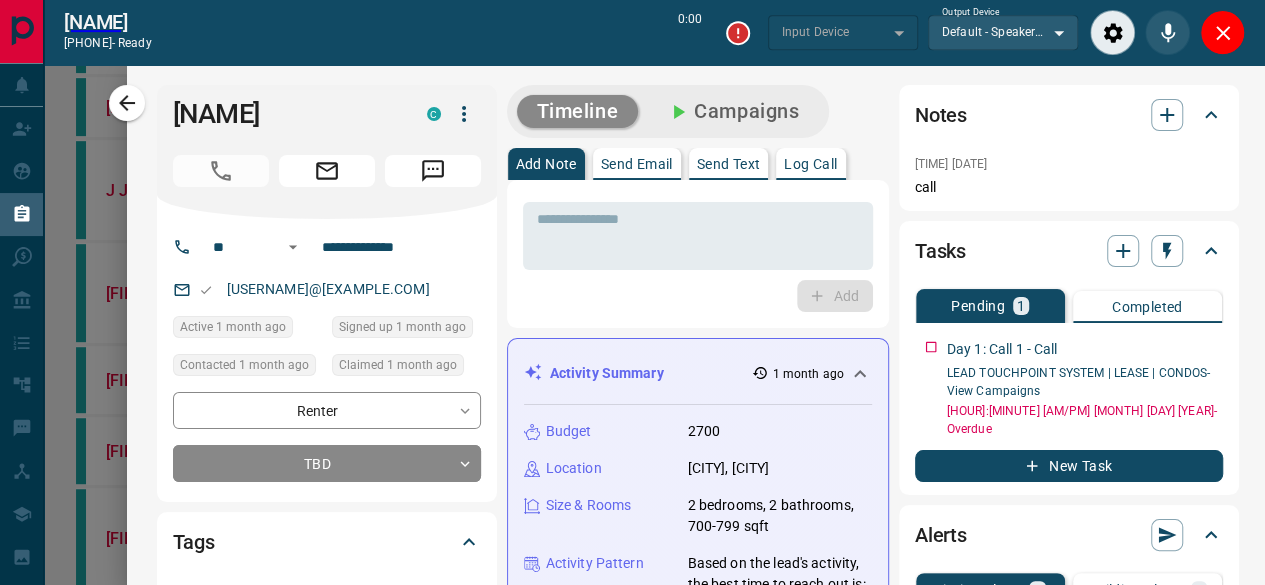 type on "*******" 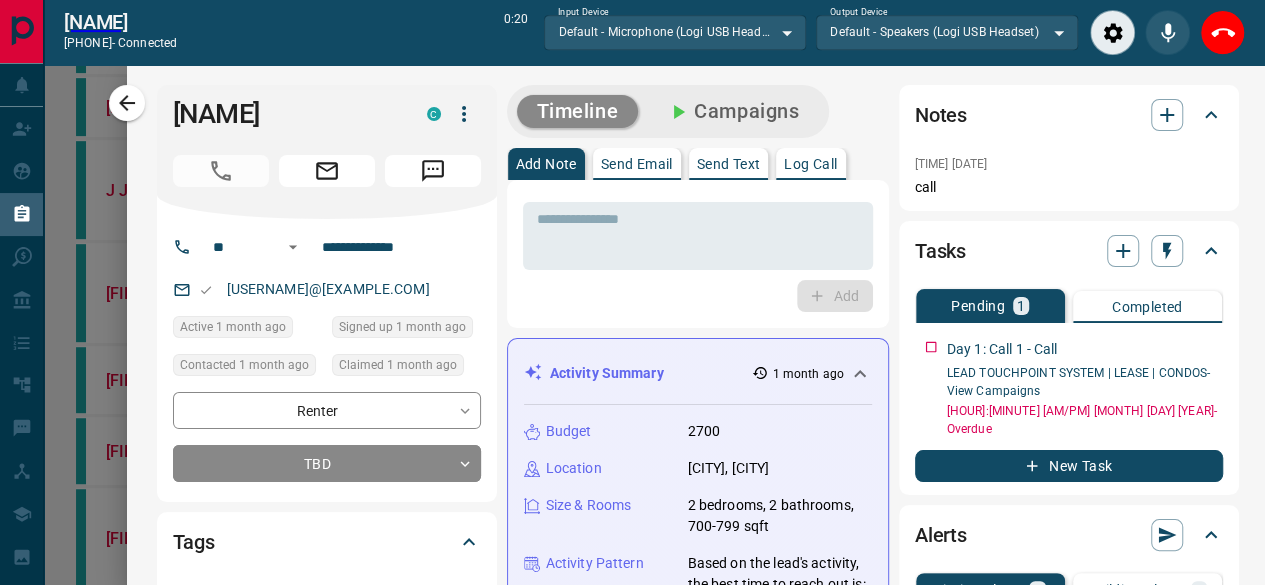 click on "Notes" at bounding box center [1057, 115] 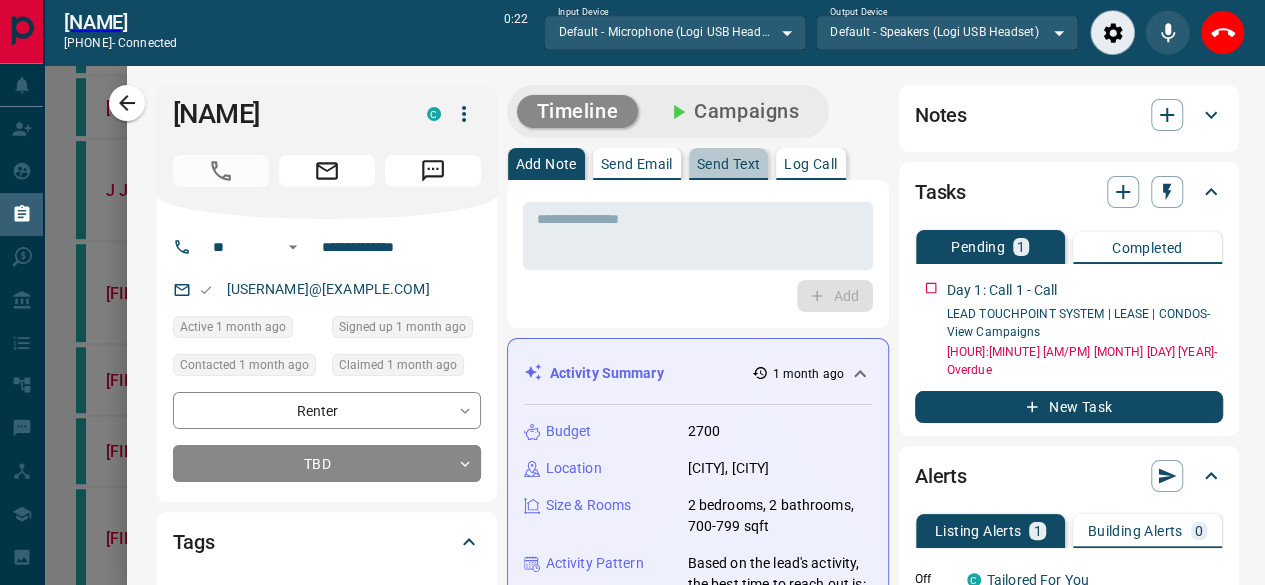 click on "Send Text" at bounding box center (729, 164) 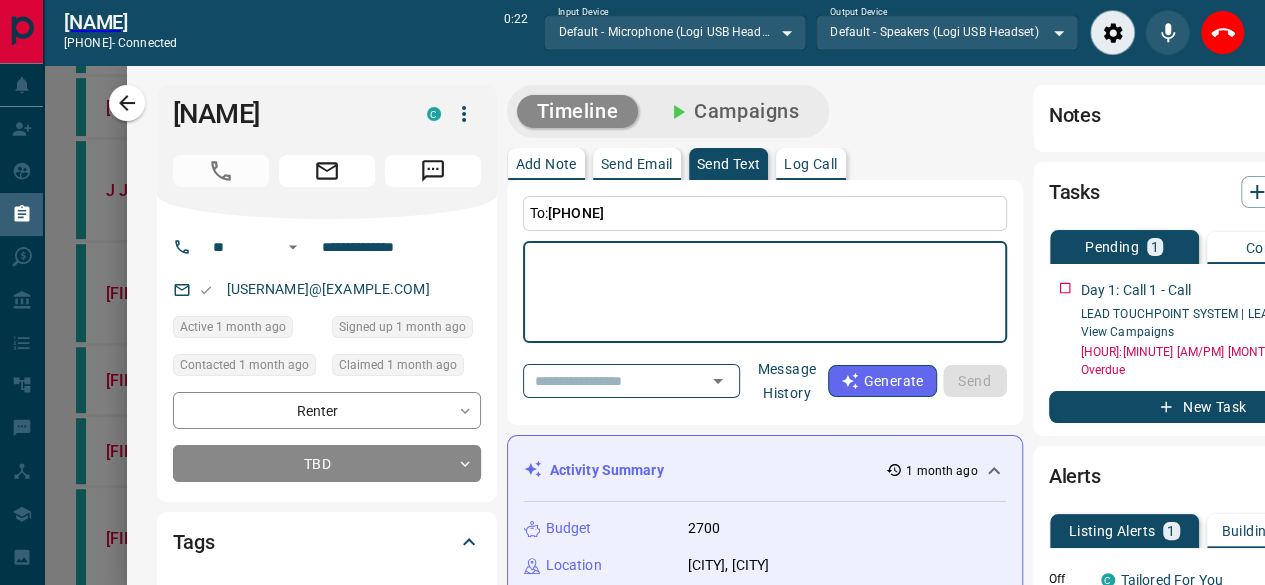 scroll, scrollTop: 2392, scrollLeft: 0, axis: vertical 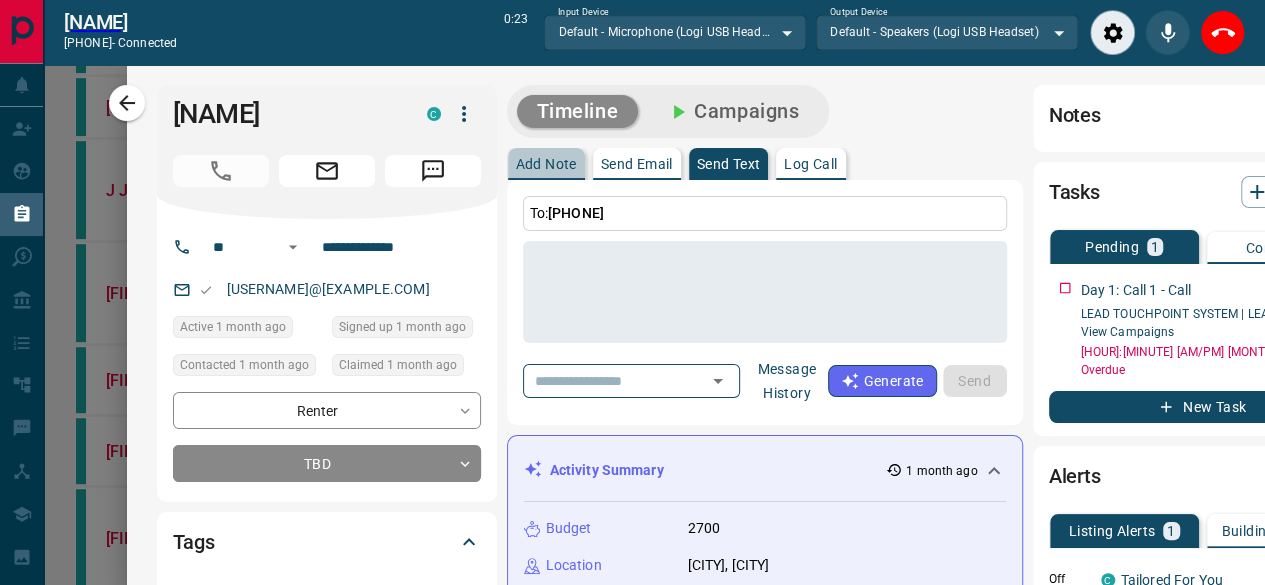 click on "Add Note" at bounding box center (546, 164) 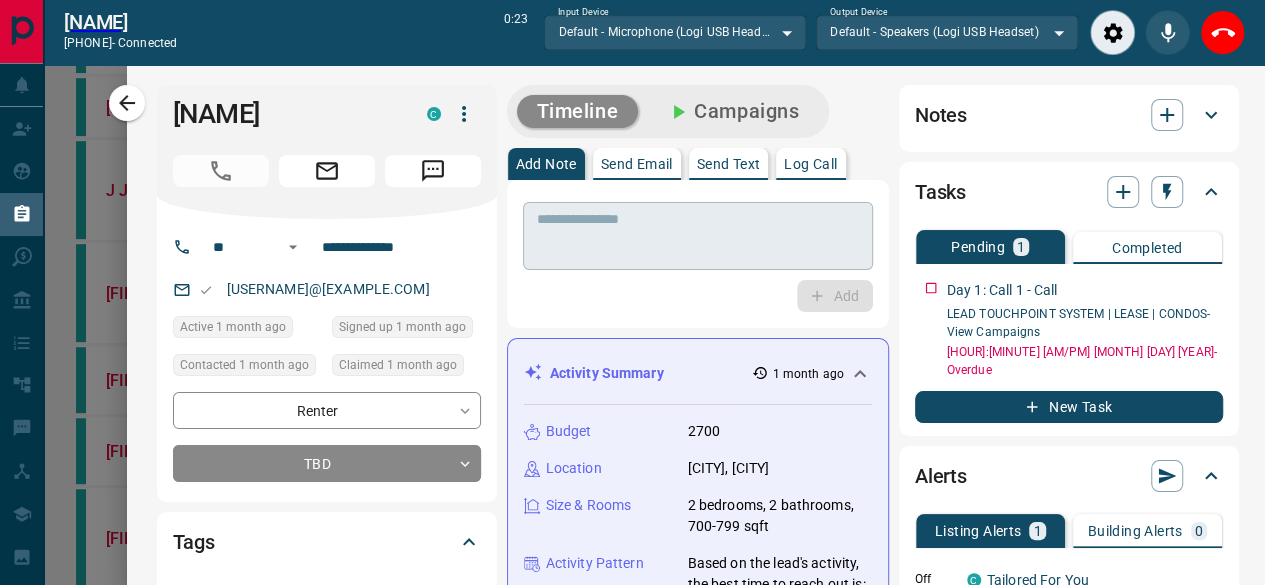 scroll, scrollTop: 2982, scrollLeft: 0, axis: vertical 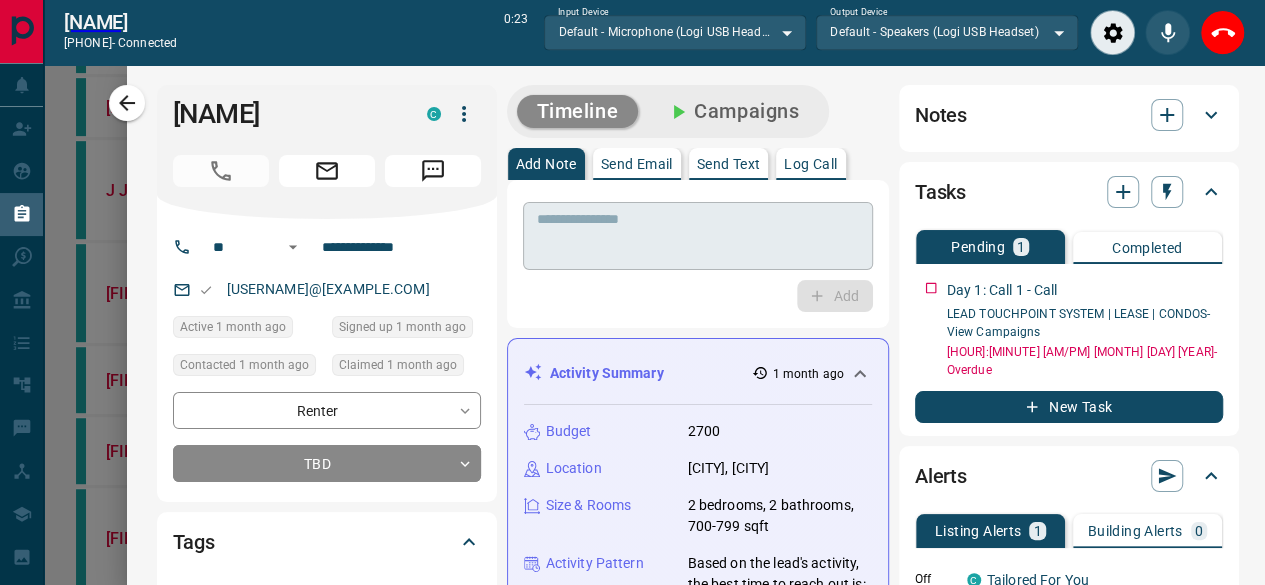 click at bounding box center [698, 236] 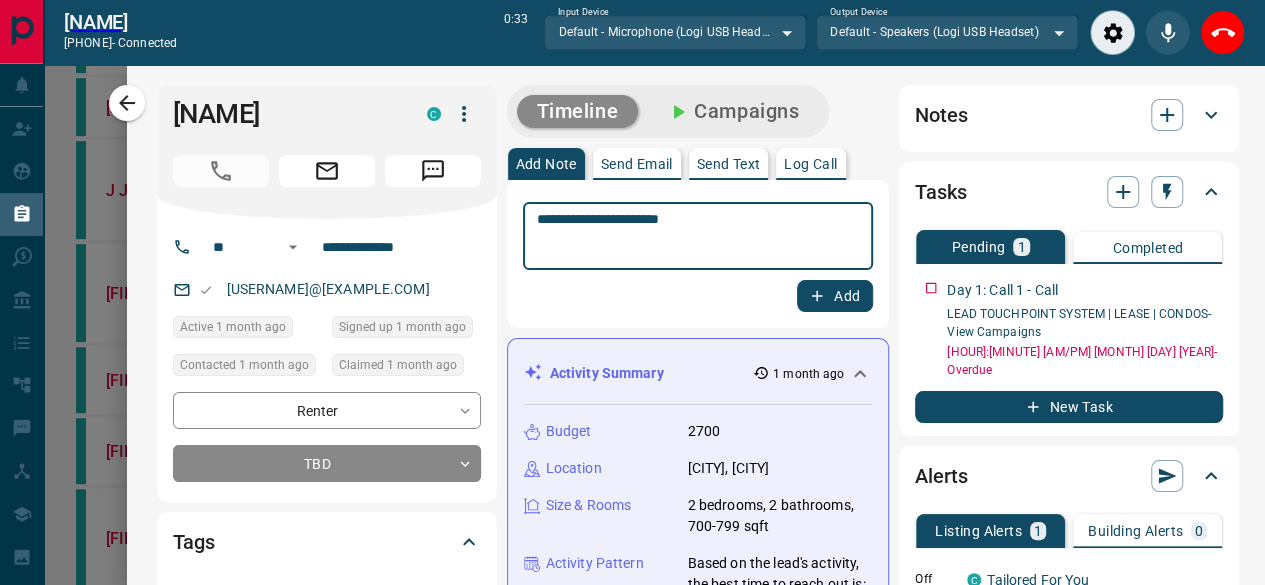 type on "**********" 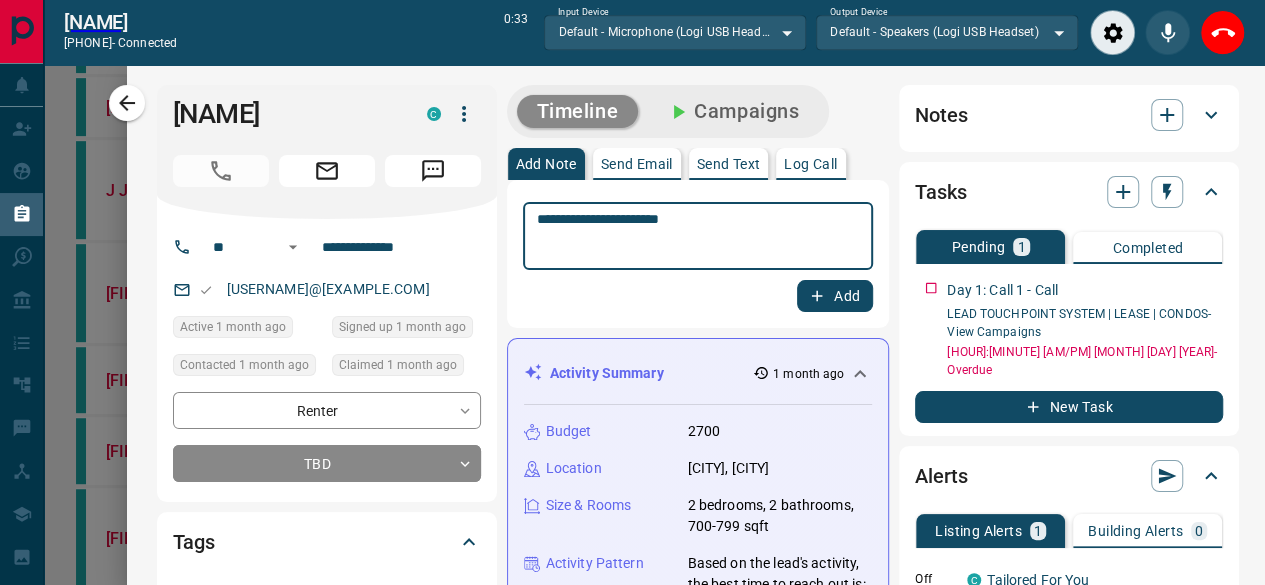 click on "Add" at bounding box center [835, 296] 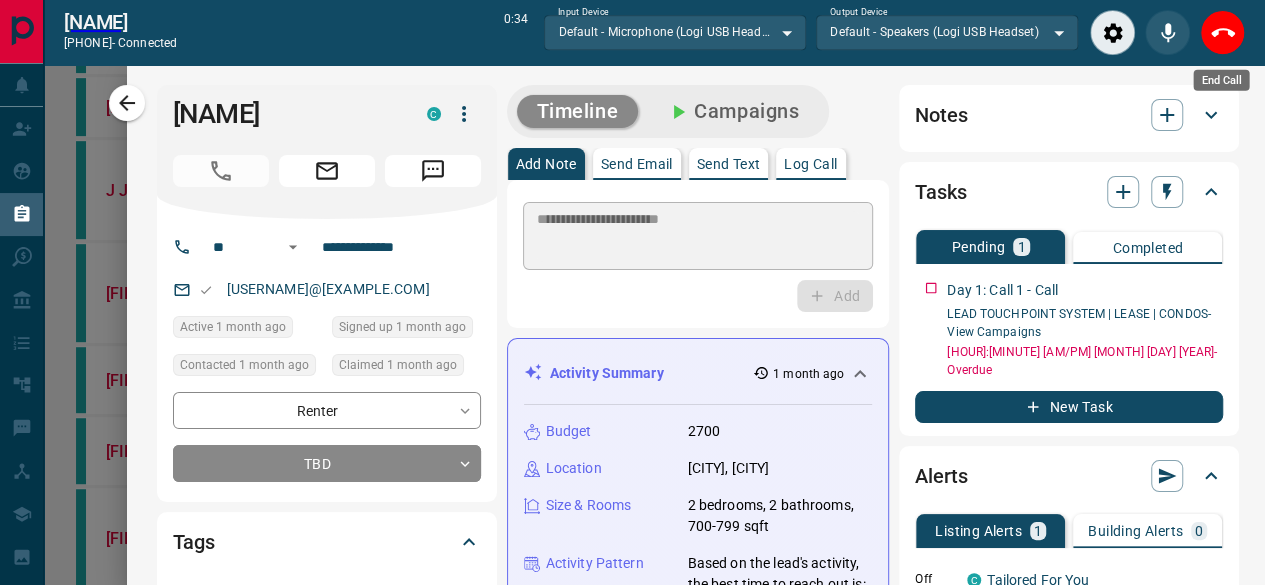 click 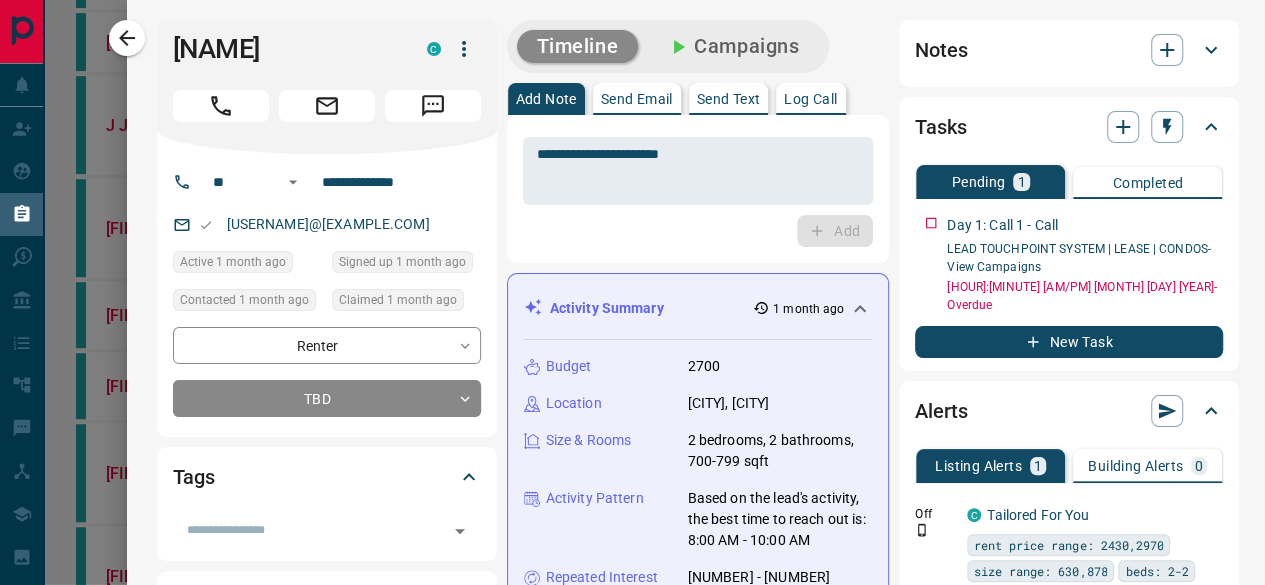 type 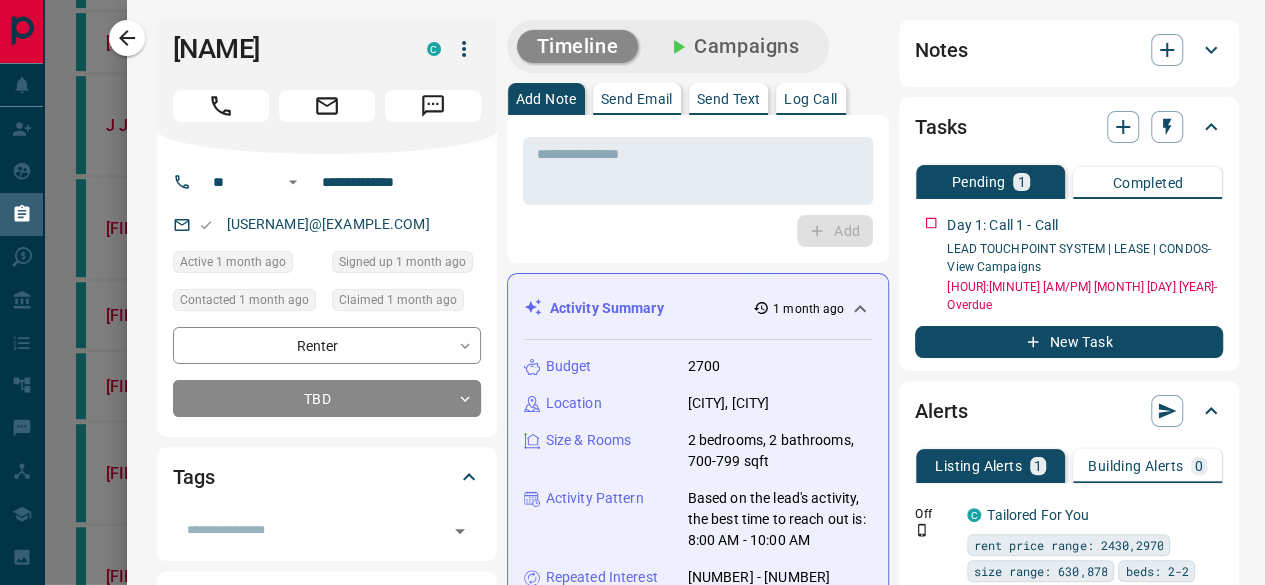 scroll, scrollTop: 30750, scrollLeft: 0, axis: vertical 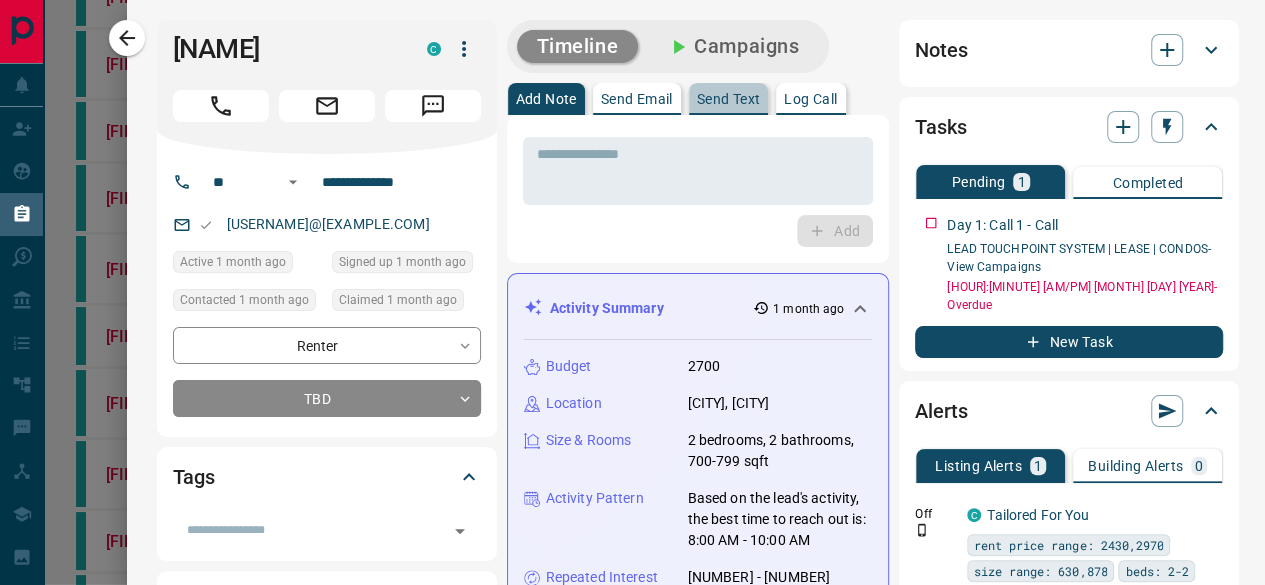 click on "Send Text" at bounding box center (729, 99) 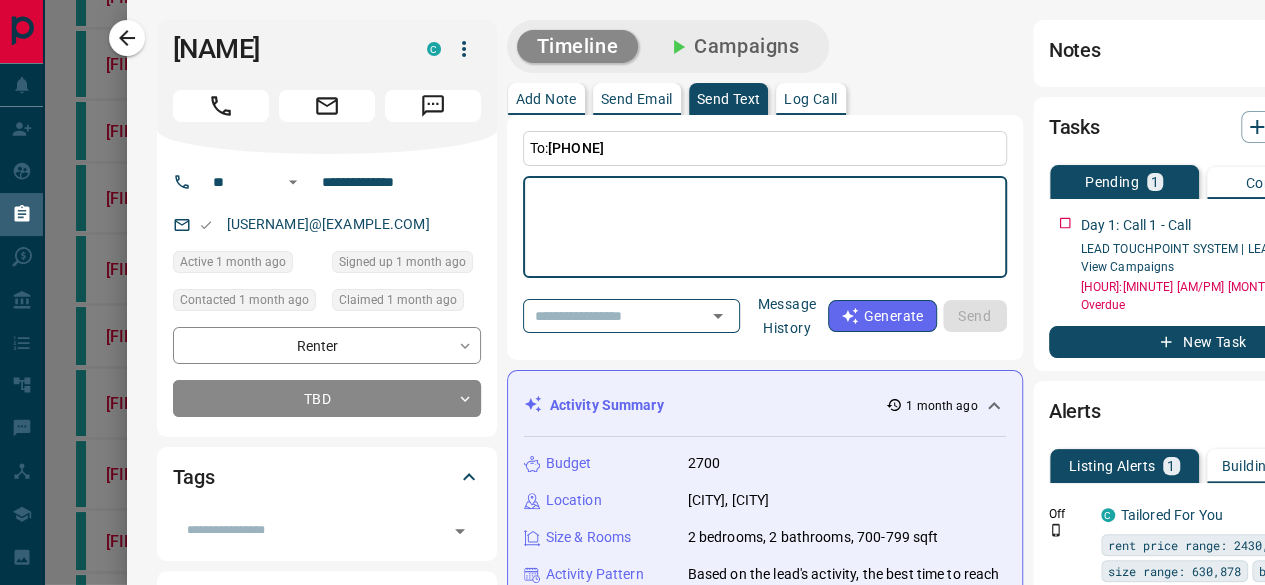click at bounding box center (765, 227) 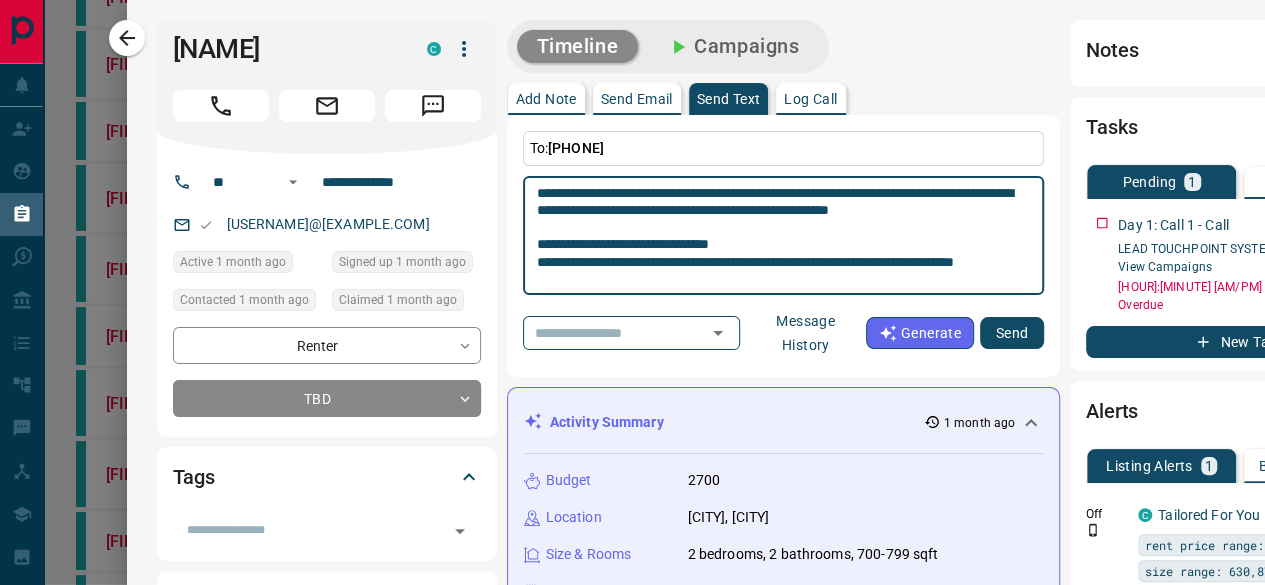 scroll, scrollTop: 0, scrollLeft: 0, axis: both 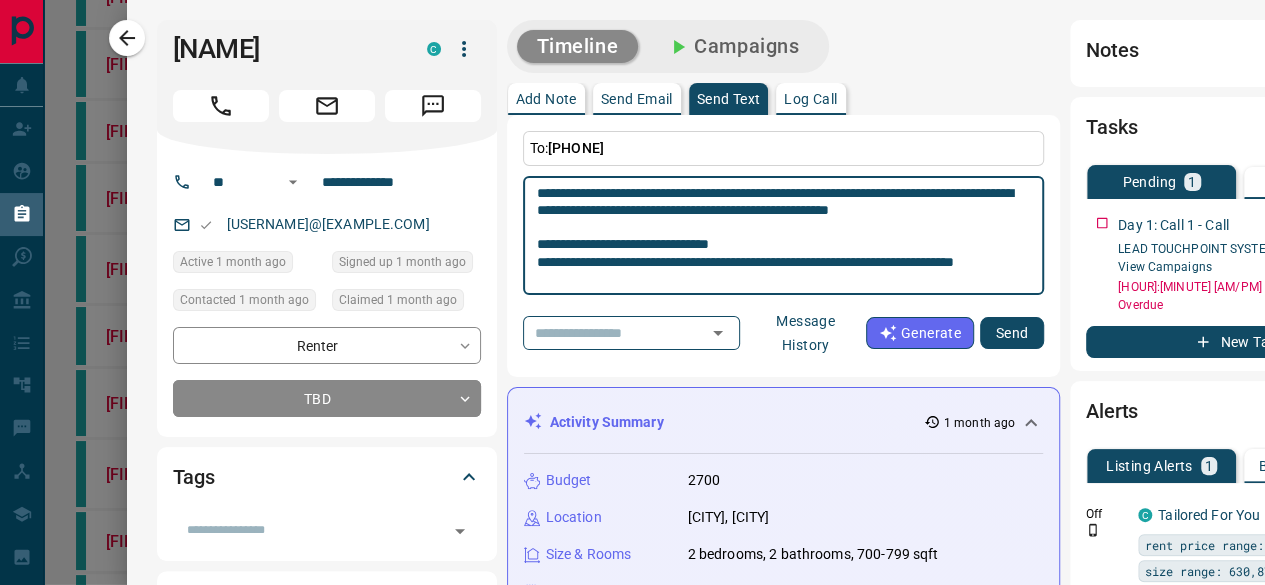 click on "**********" at bounding box center (784, 236) 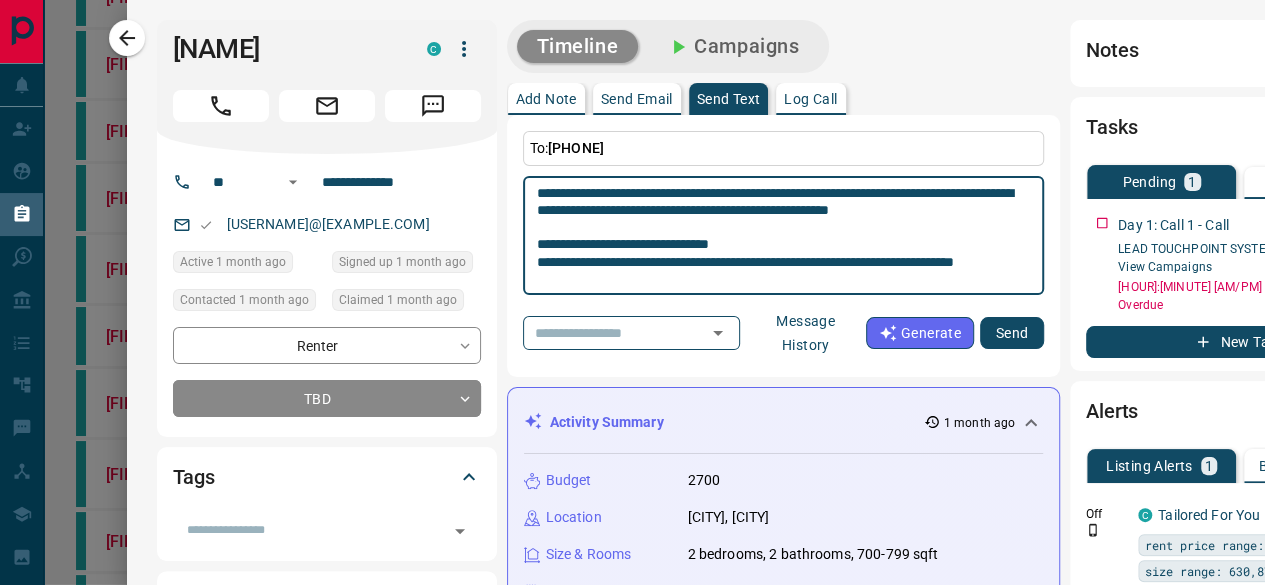 type on "**********" 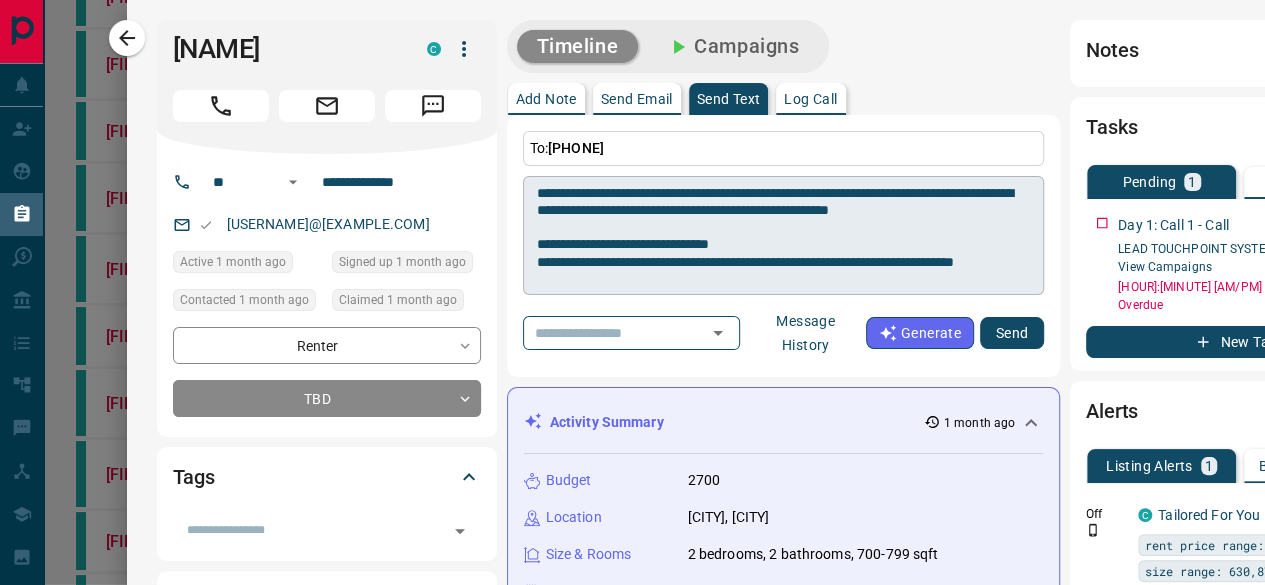 click on "**********" at bounding box center (784, 236) 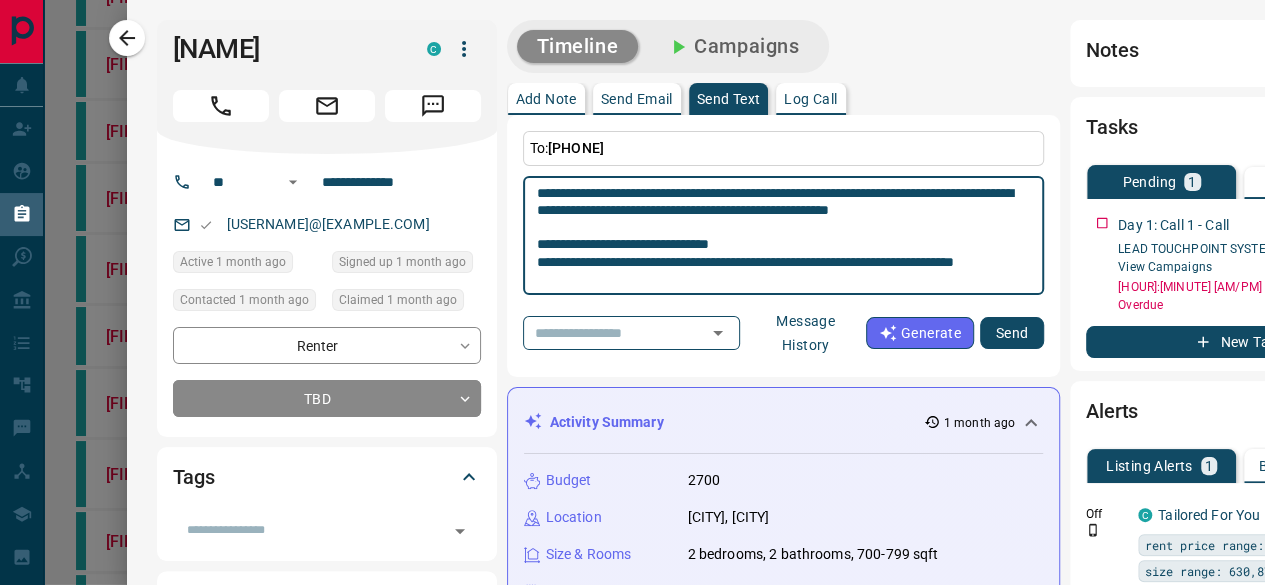 click on "**********" at bounding box center [784, 236] 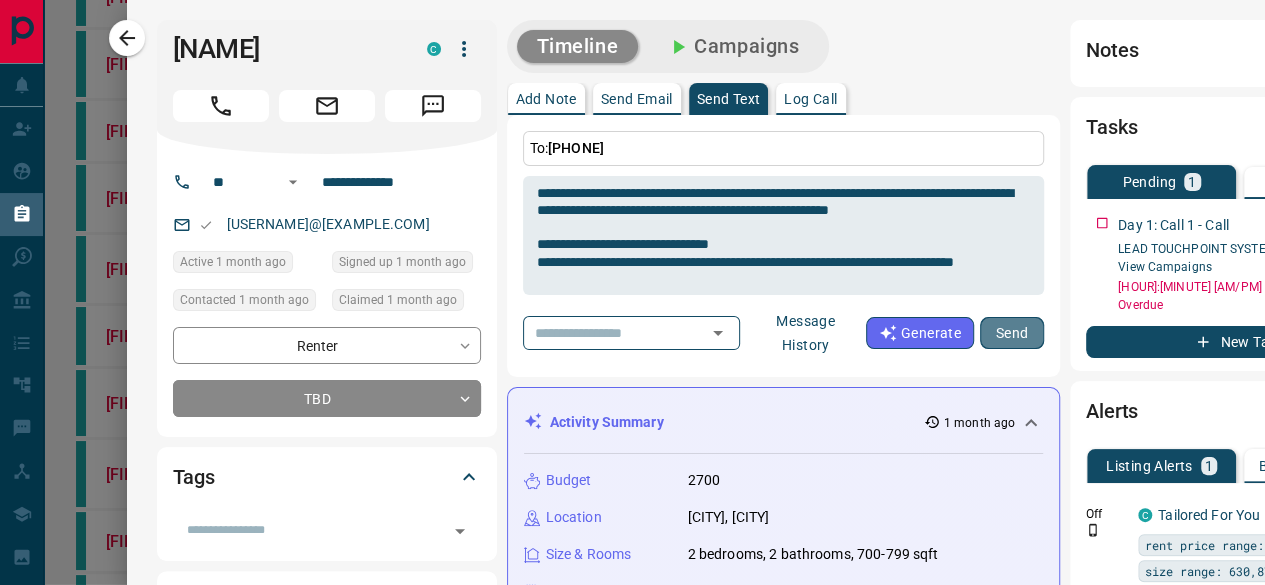 click on "Send" at bounding box center [1012, 333] 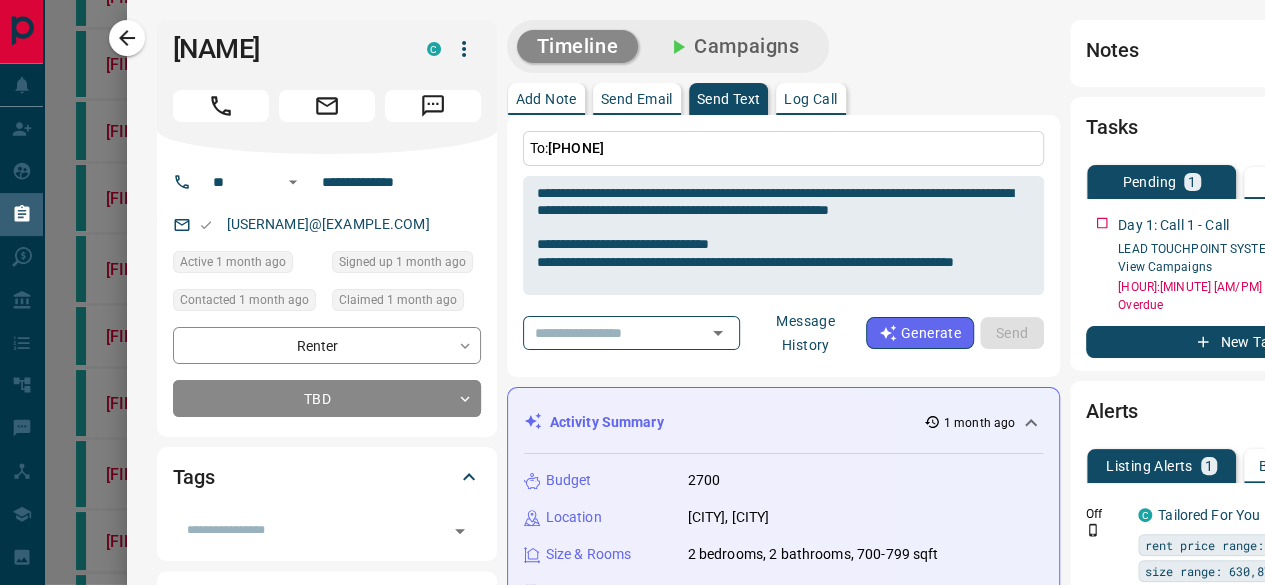 type 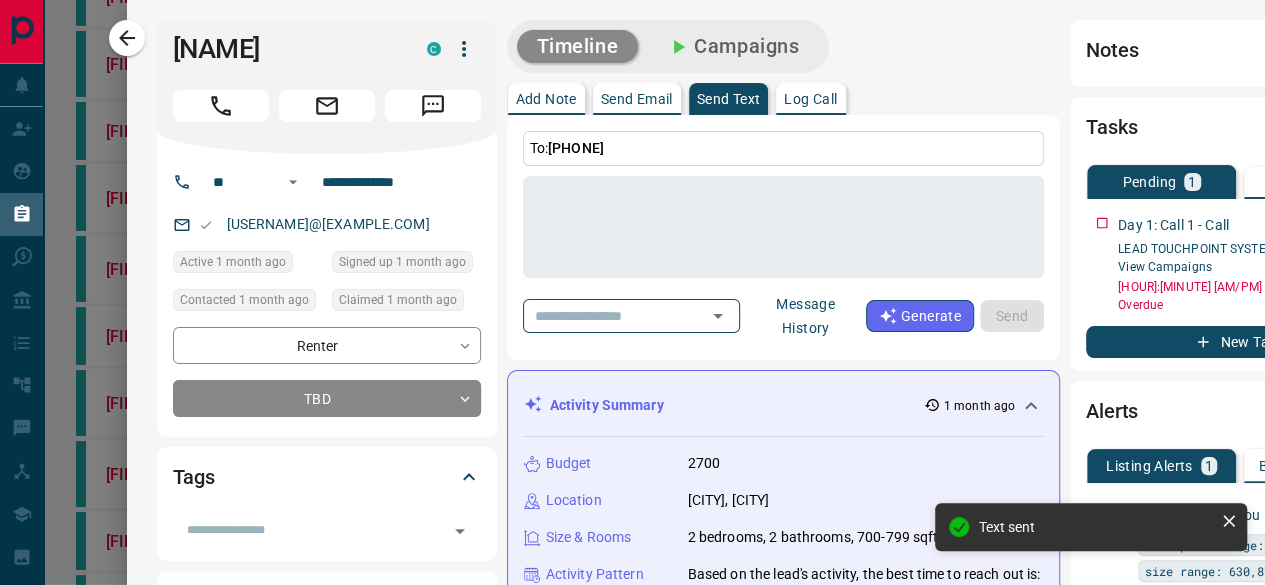 click on "Send Email" at bounding box center (637, 99) 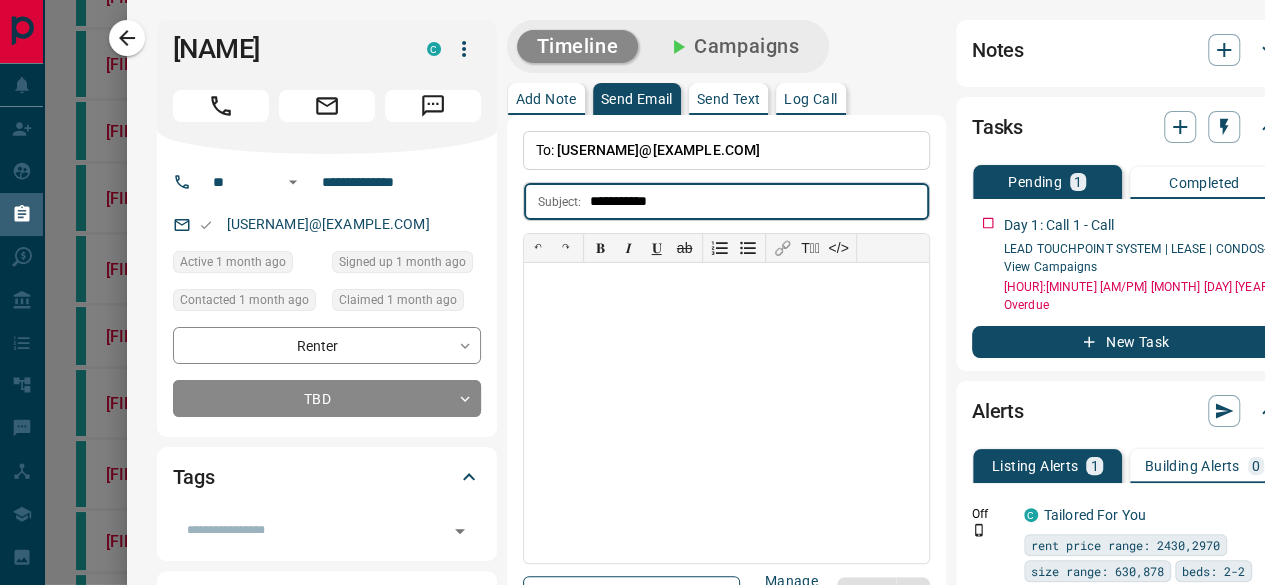 type on "**********" 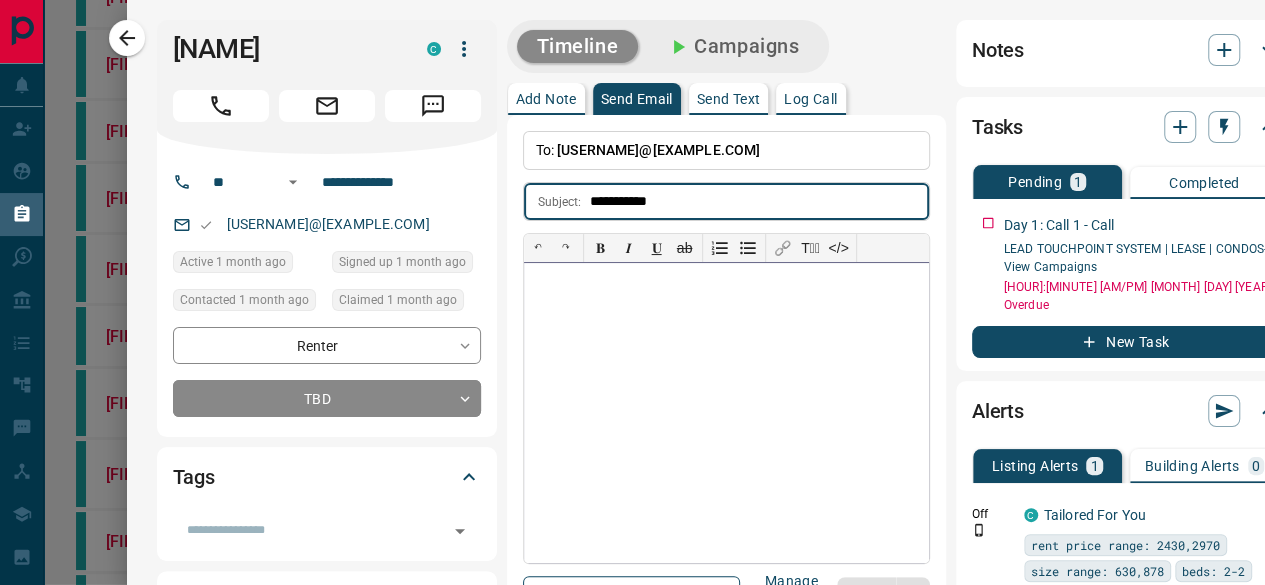 click at bounding box center (726, 413) 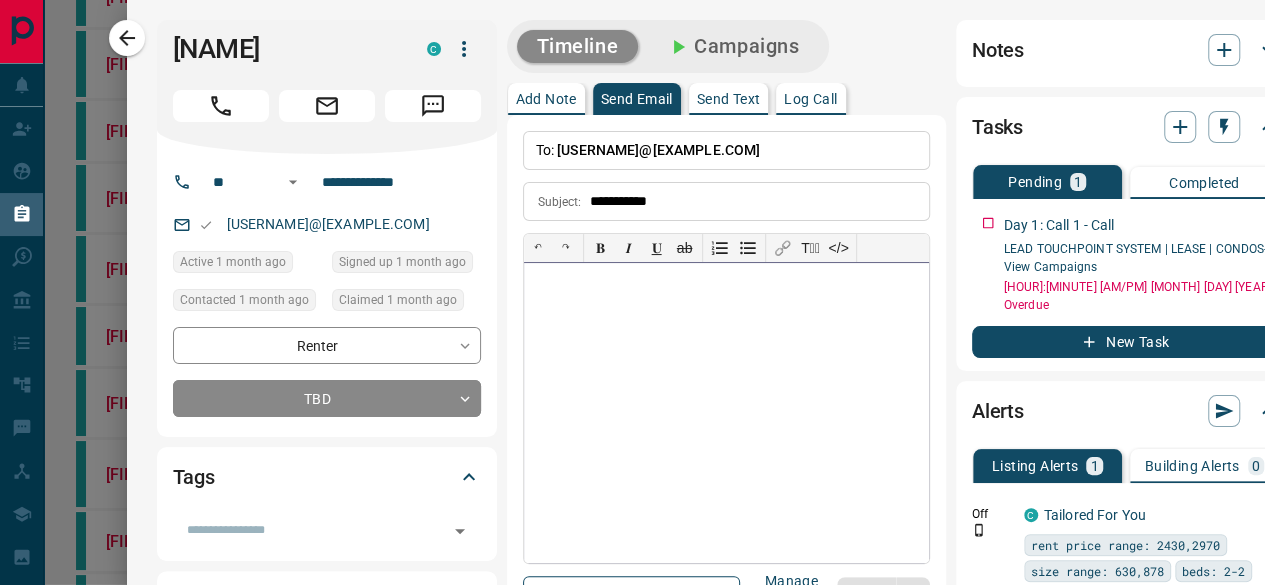 paste 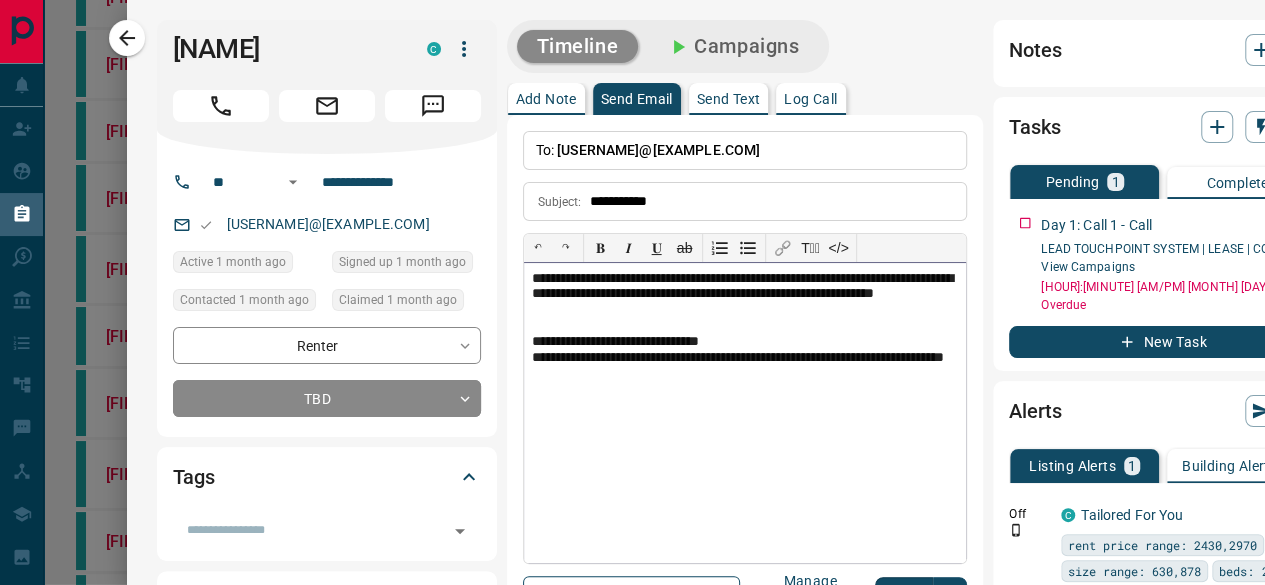 click on "**********" at bounding box center [745, 295] 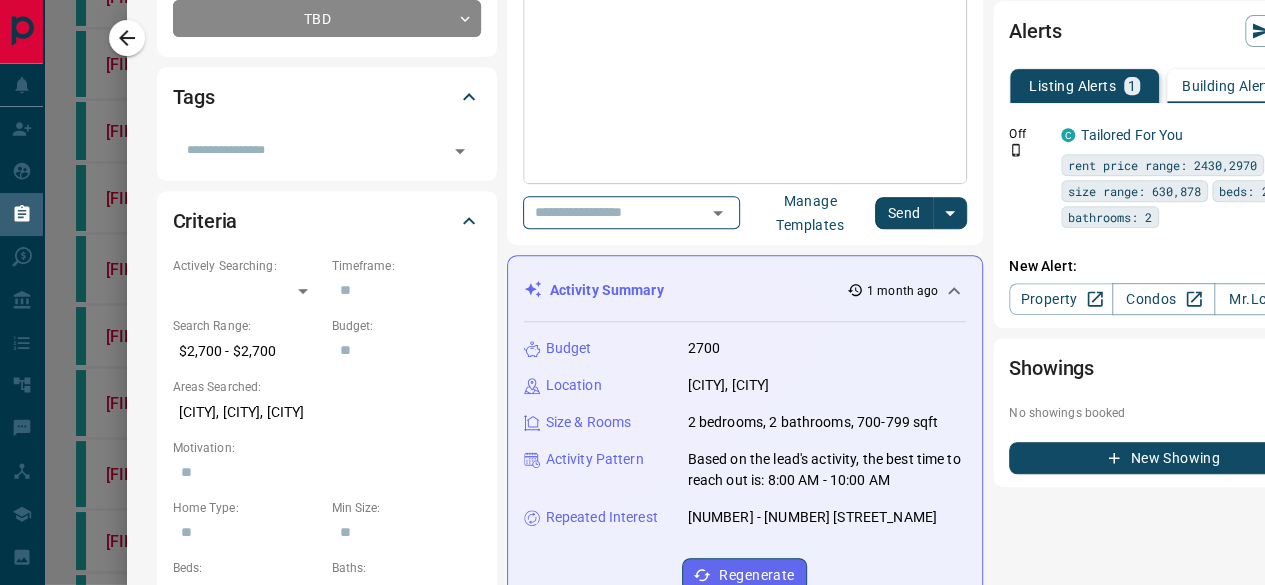 scroll, scrollTop: 200, scrollLeft: 0, axis: vertical 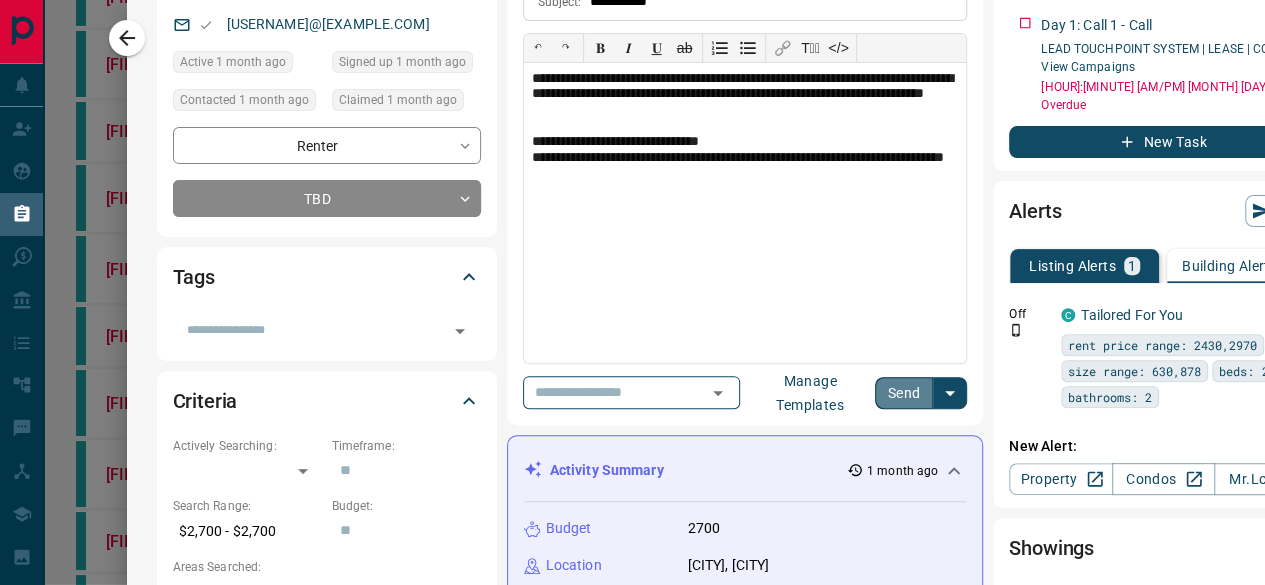 click on "Send" at bounding box center [904, 393] 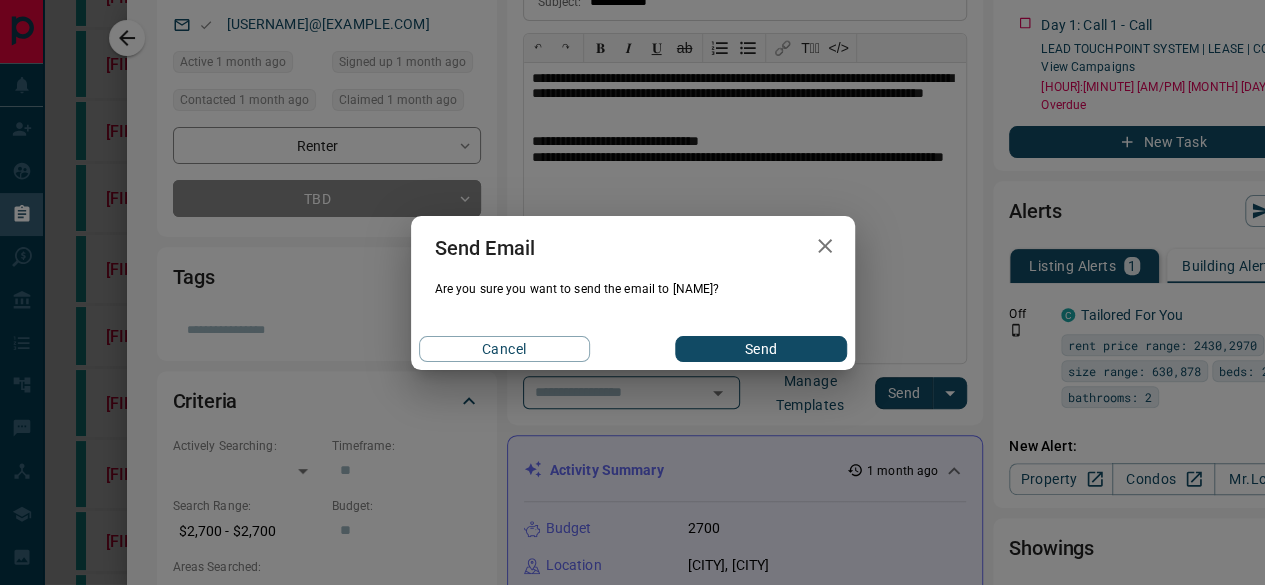 drag, startPoint x: 768, startPoint y: 348, endPoint x: 728, endPoint y: 264, distance: 93.03763 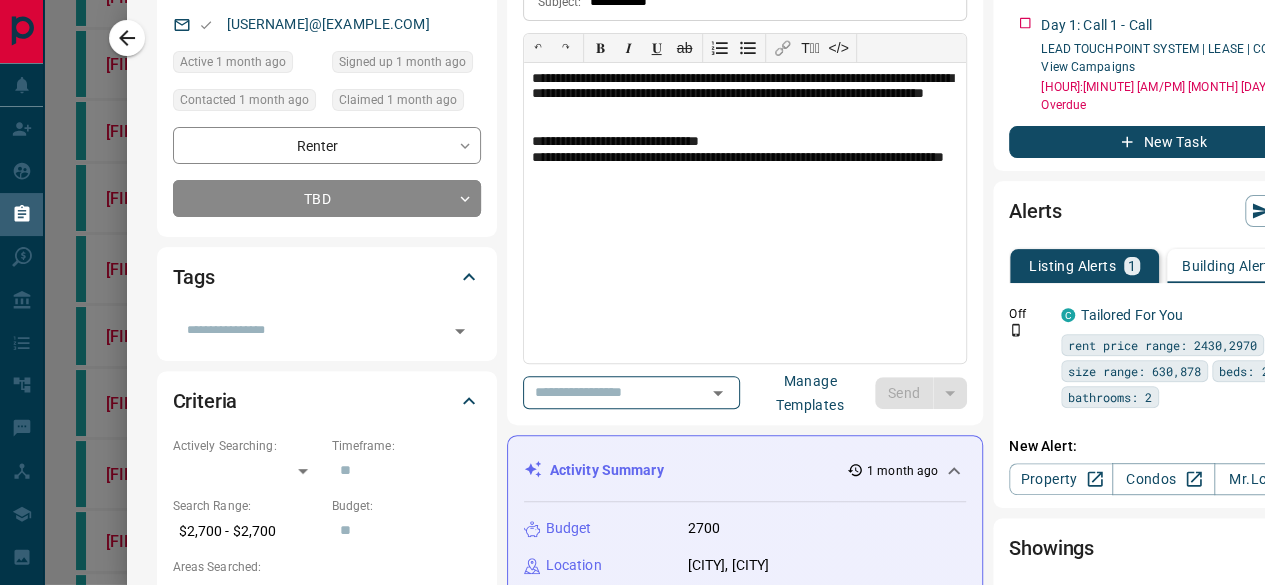 scroll, scrollTop: 0, scrollLeft: 0, axis: both 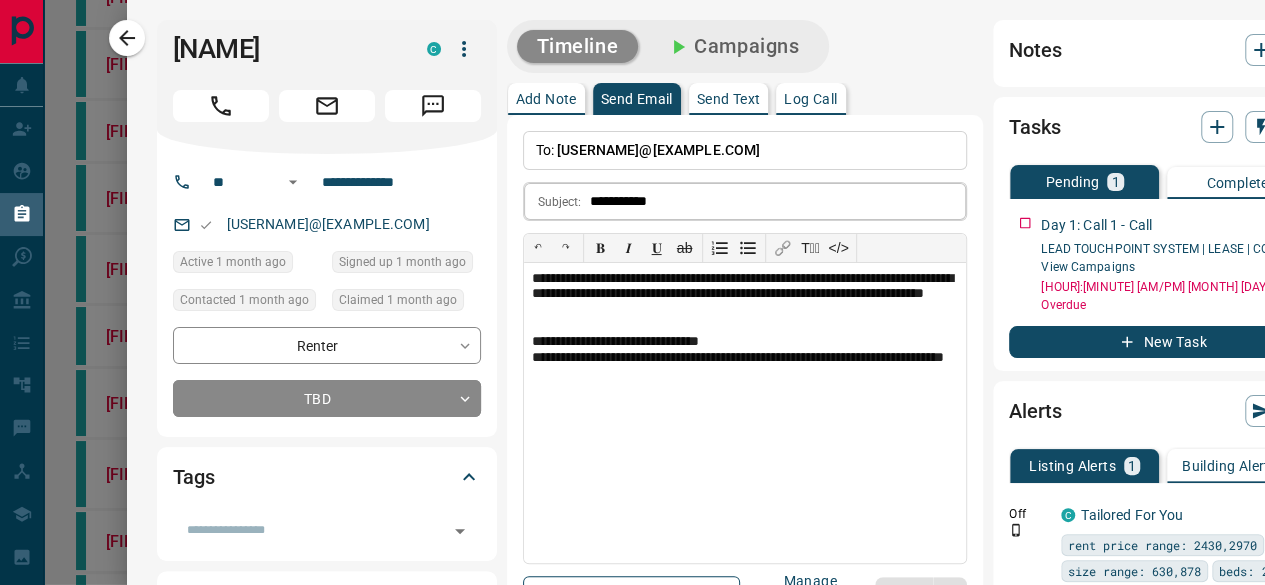type 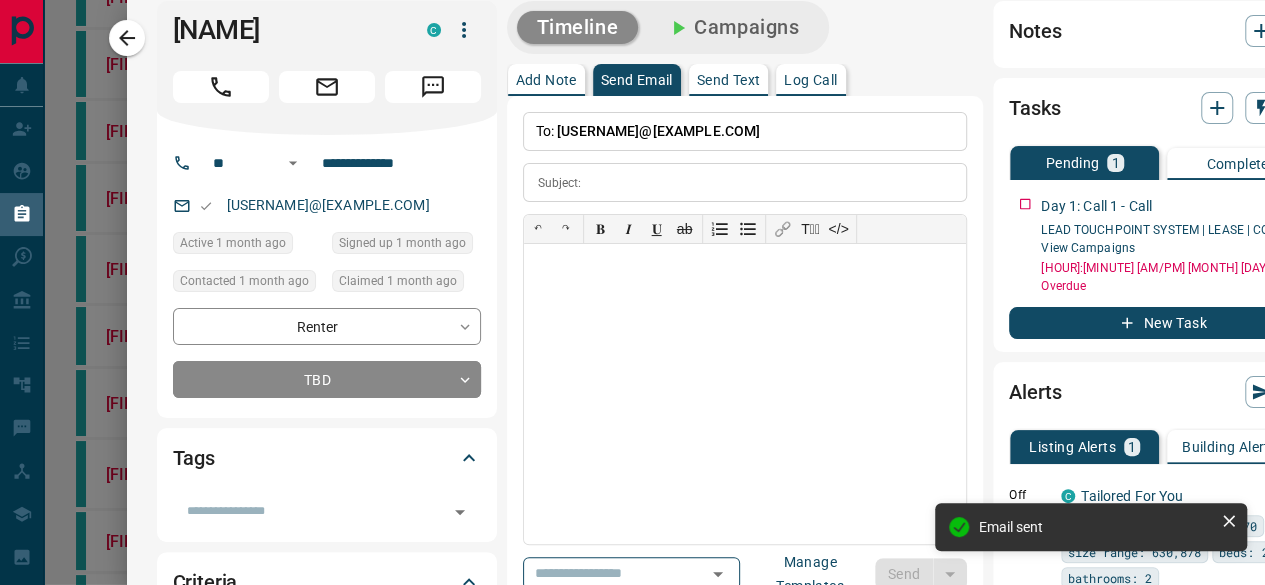 scroll, scrollTop: 0, scrollLeft: 0, axis: both 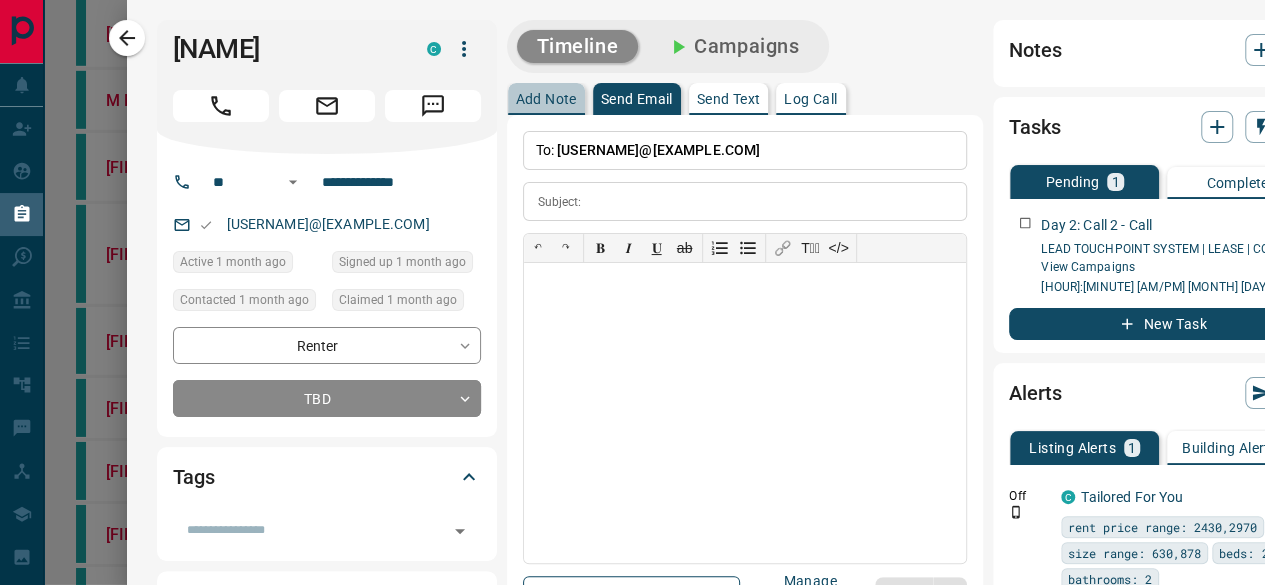click on "Add Note" at bounding box center [546, 99] 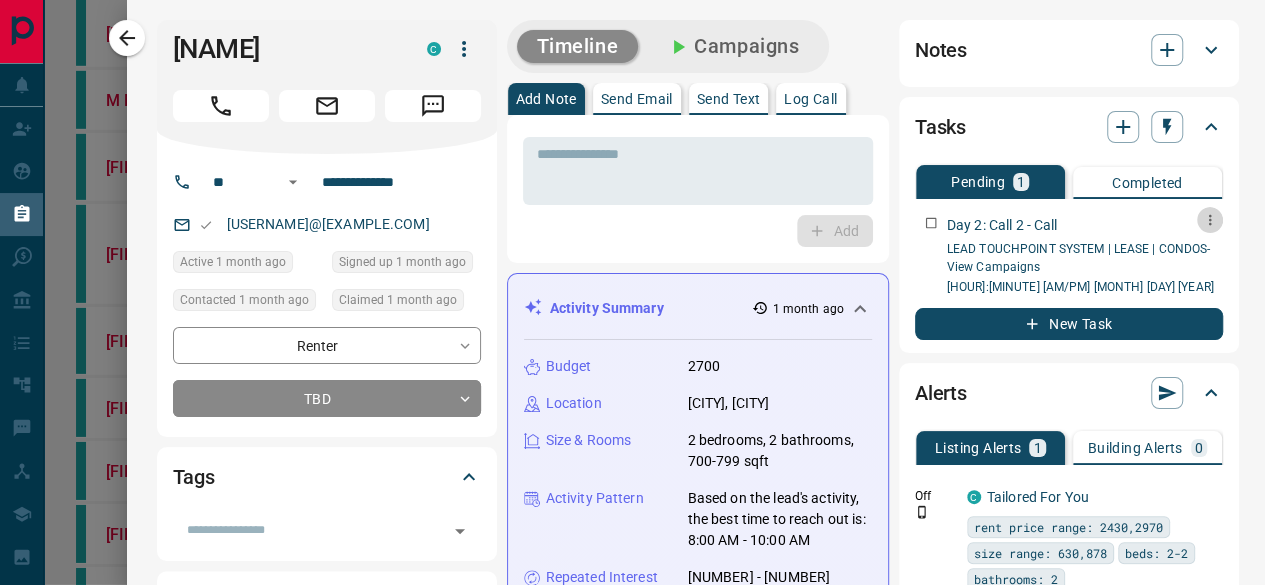 click 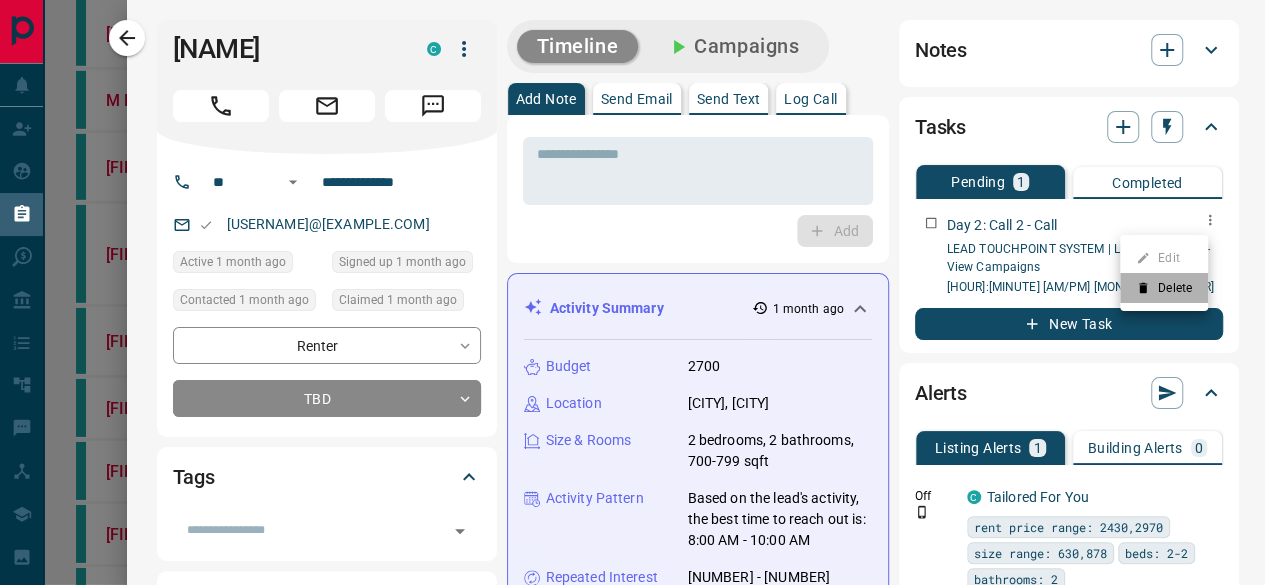 click on "Delete" at bounding box center (1164, 288) 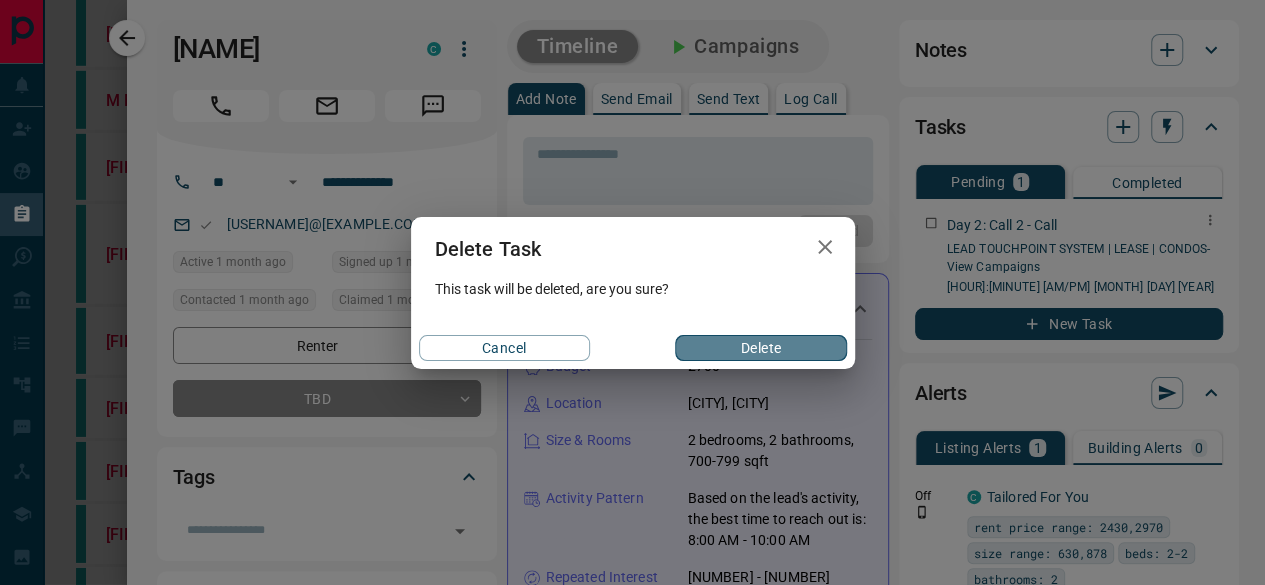 click on "Delete" at bounding box center [760, 348] 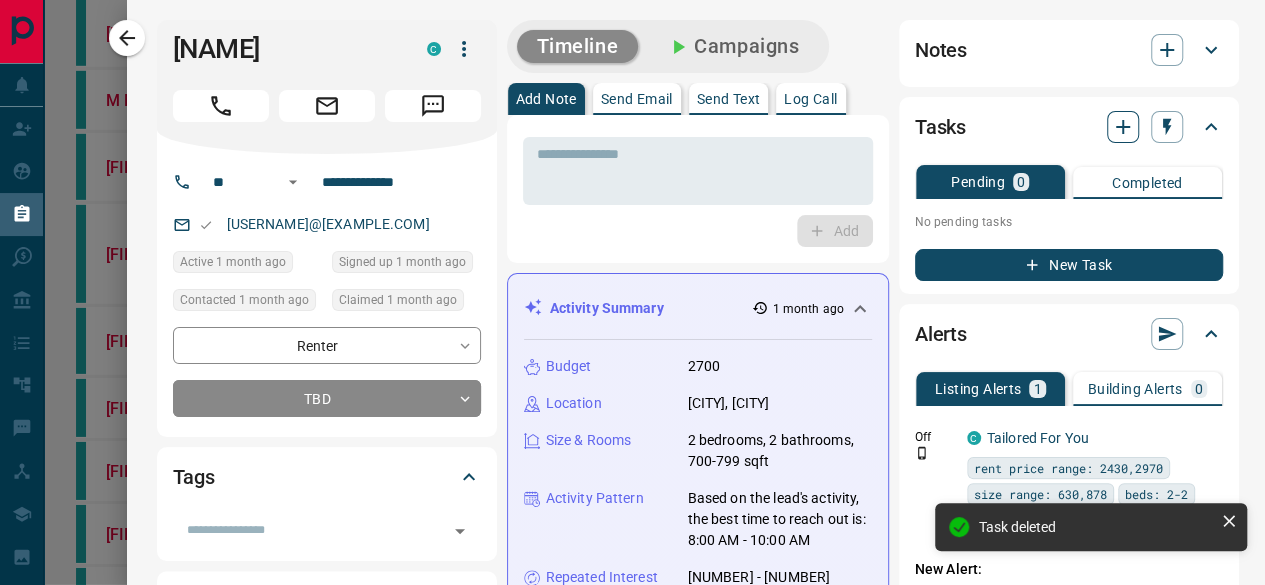 click 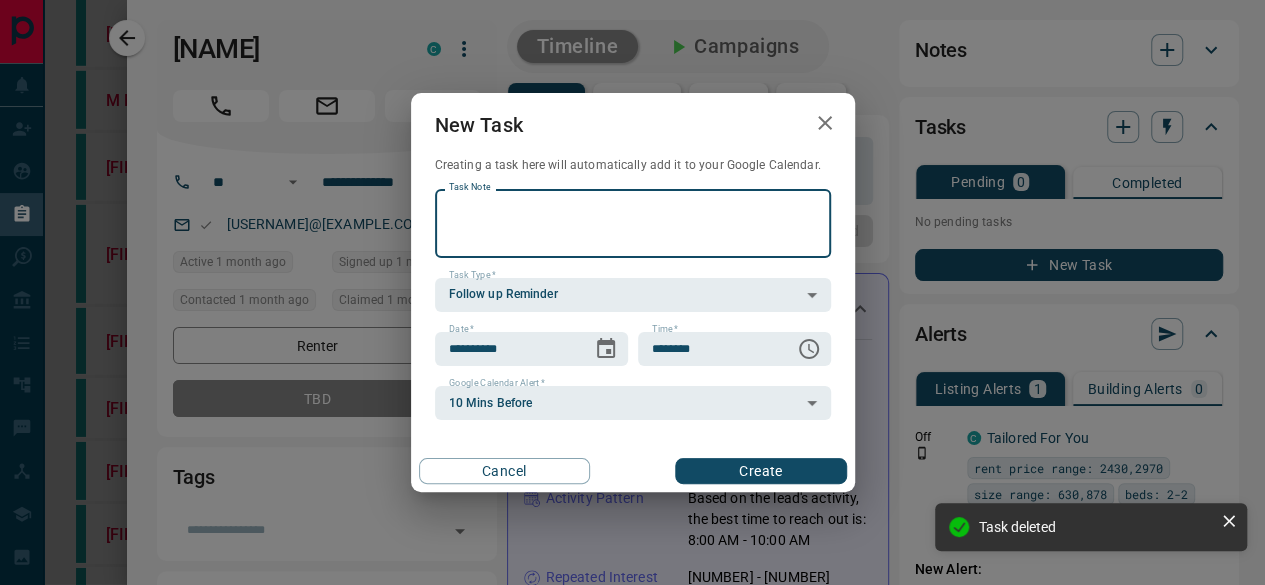 drag, startPoint x: 550, startPoint y: 235, endPoint x: 534, endPoint y: 209, distance: 30.528675 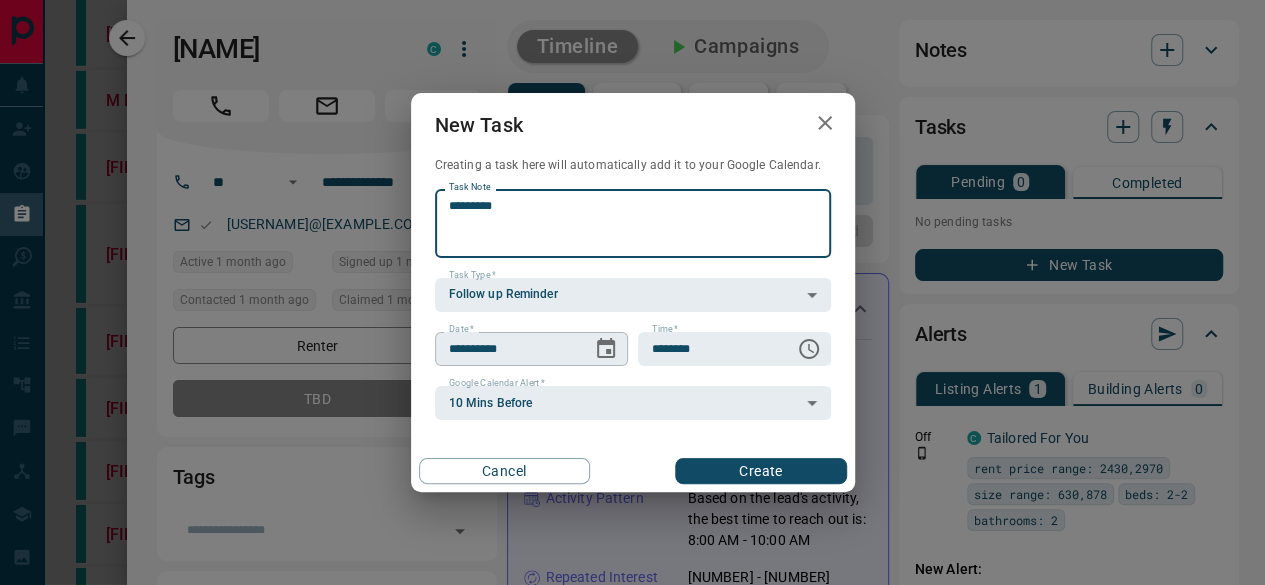 type on "*********" 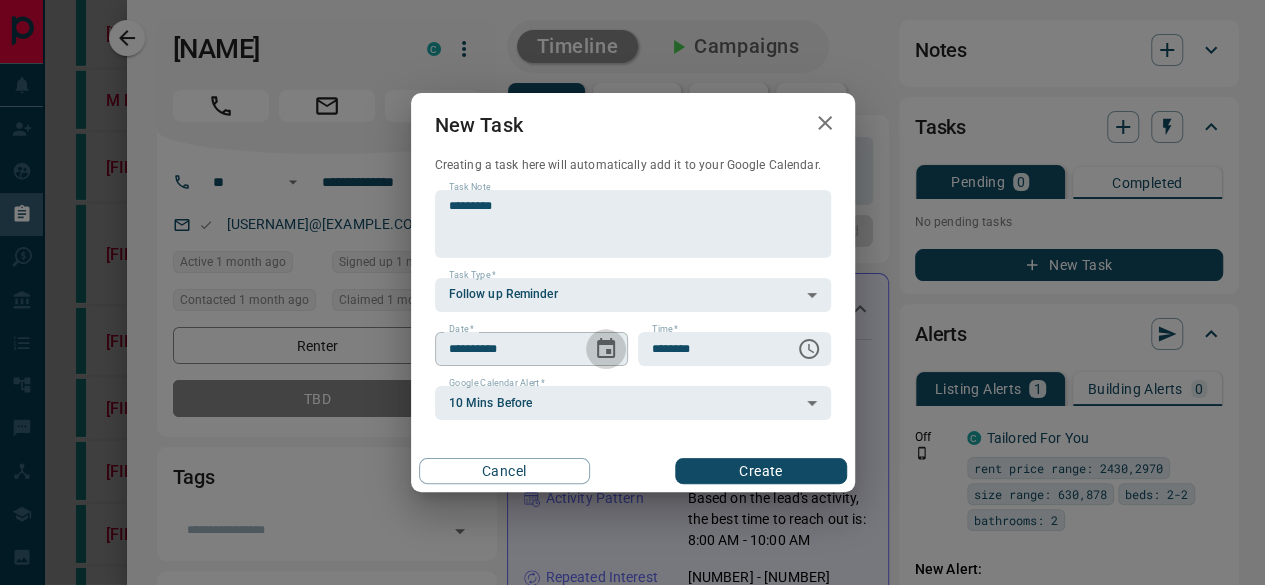 click 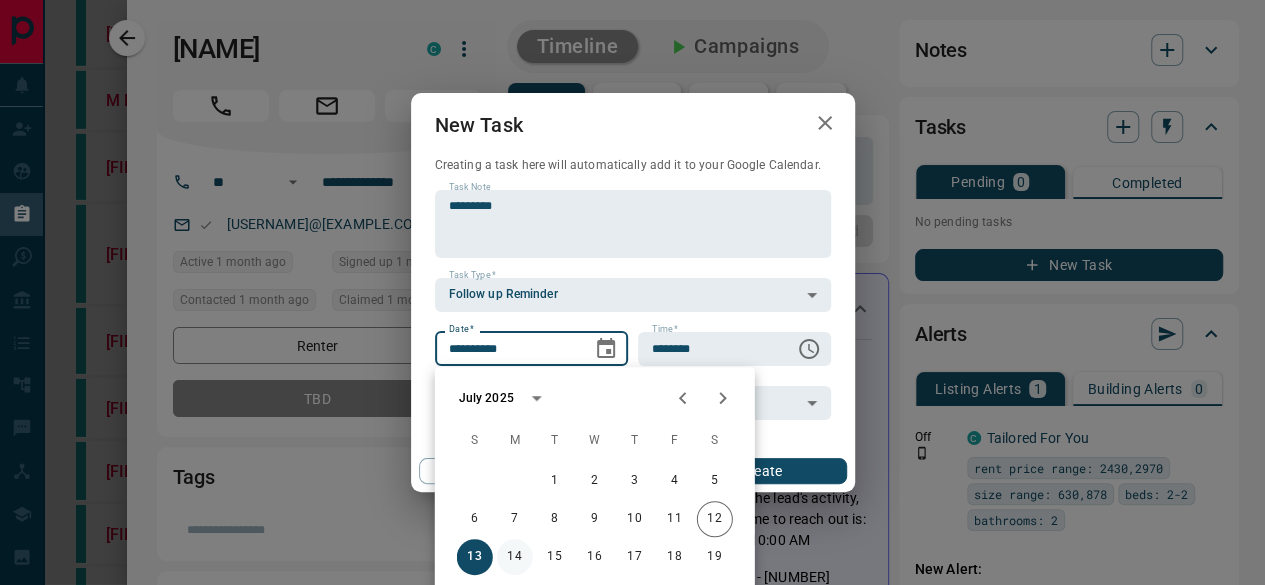 click on "14" at bounding box center (515, 557) 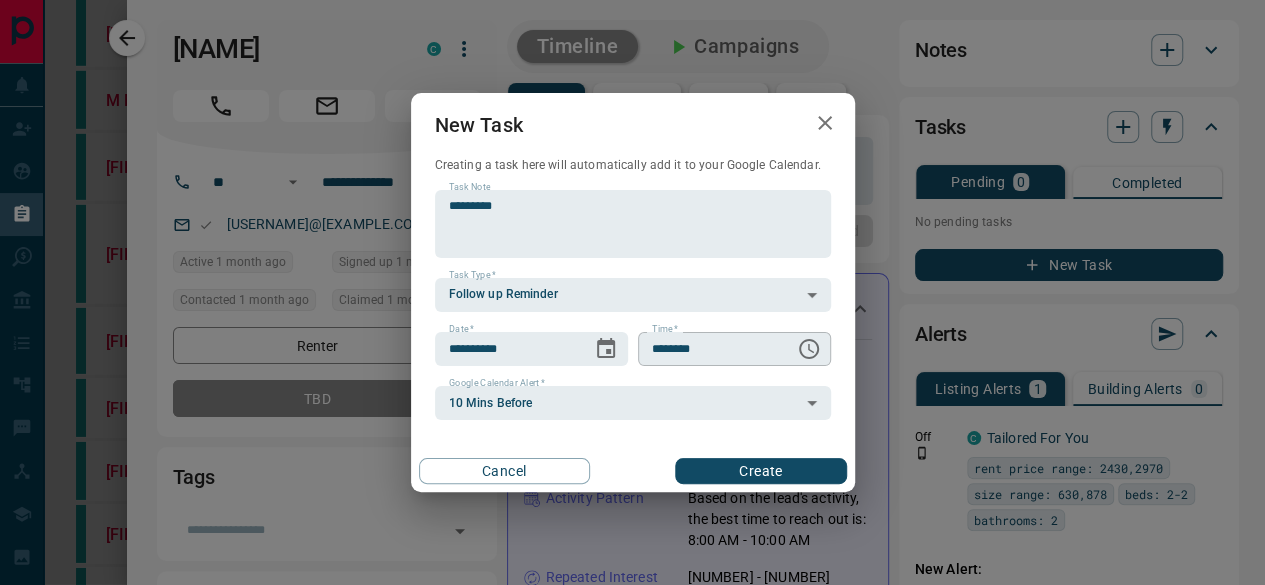 click 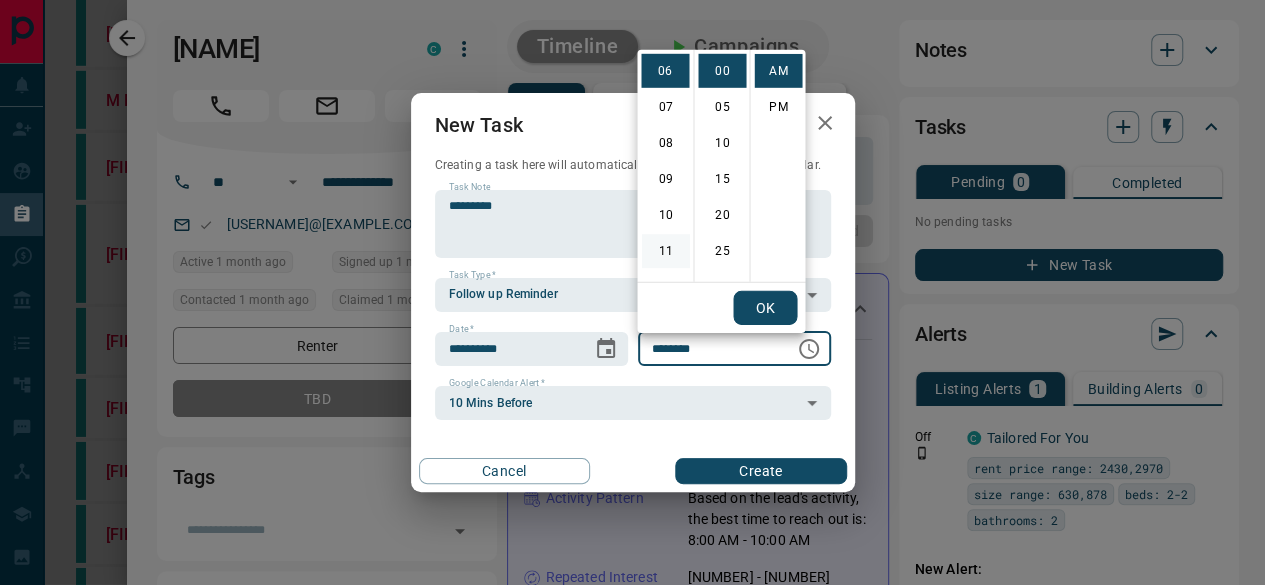 click on "11" at bounding box center (665, 251) 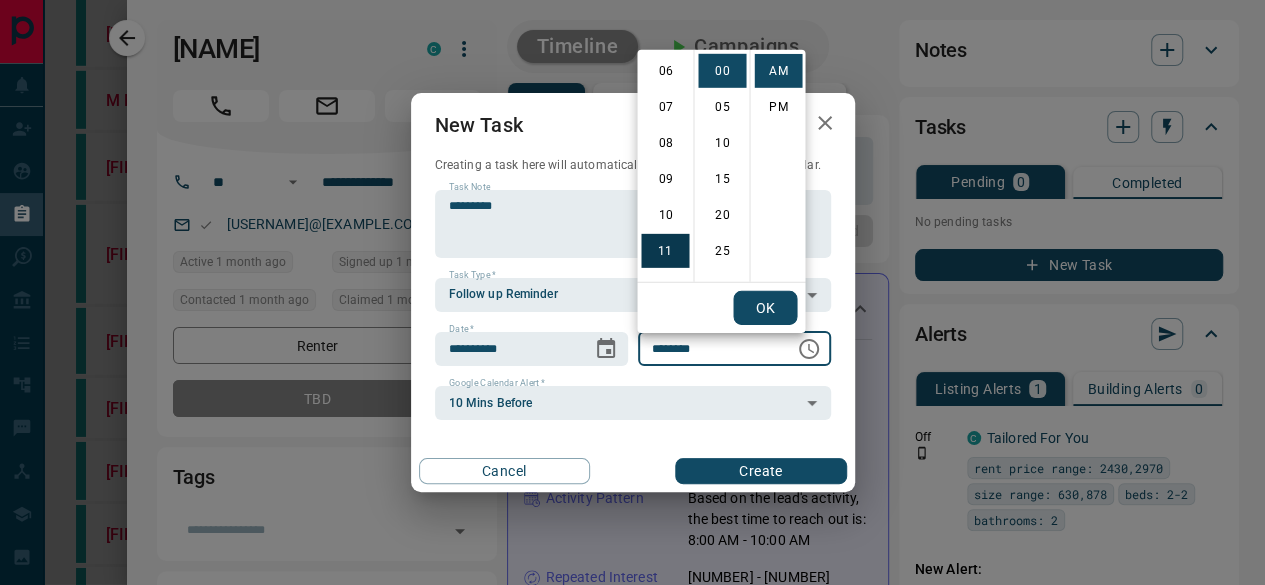 type on "********" 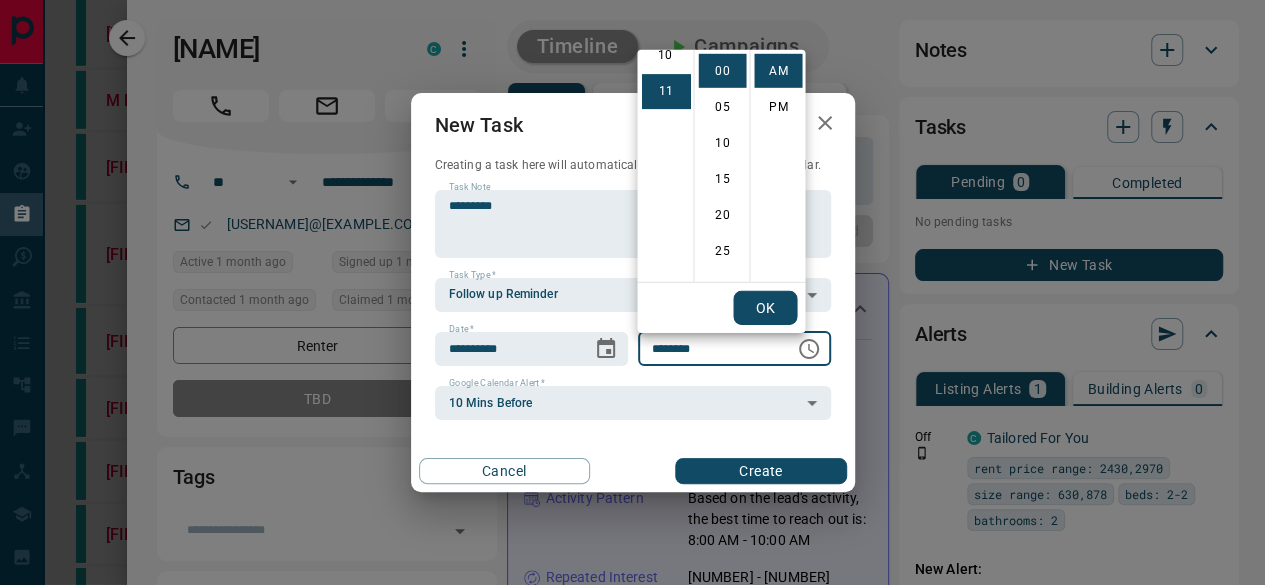 scroll, scrollTop: 390, scrollLeft: 0, axis: vertical 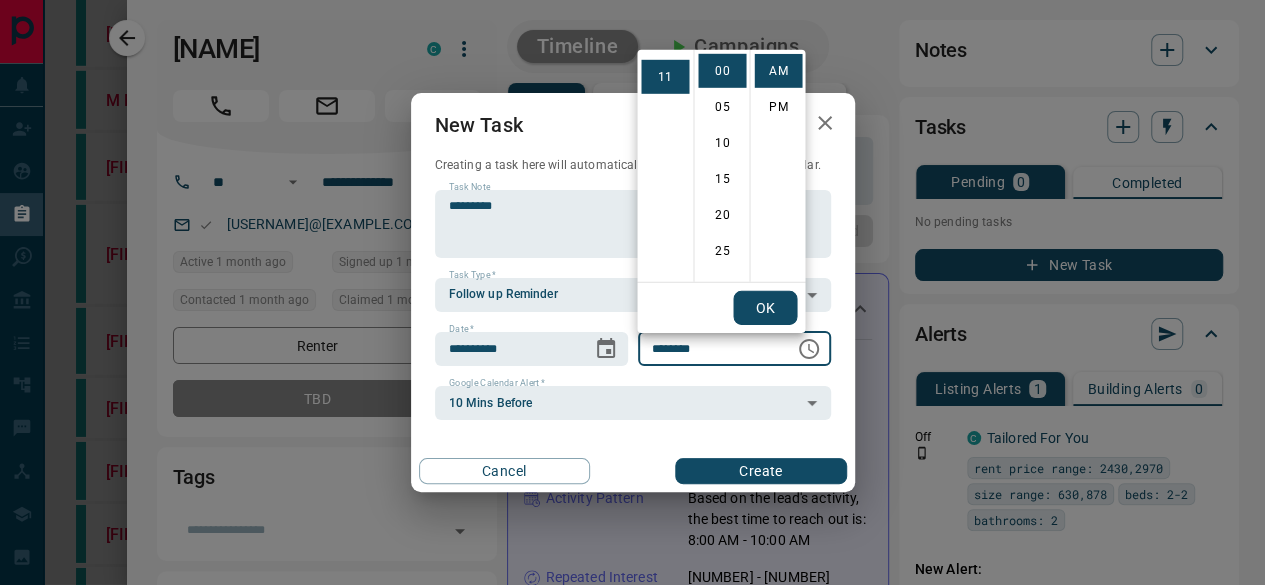 click on "OK" at bounding box center (765, 308) 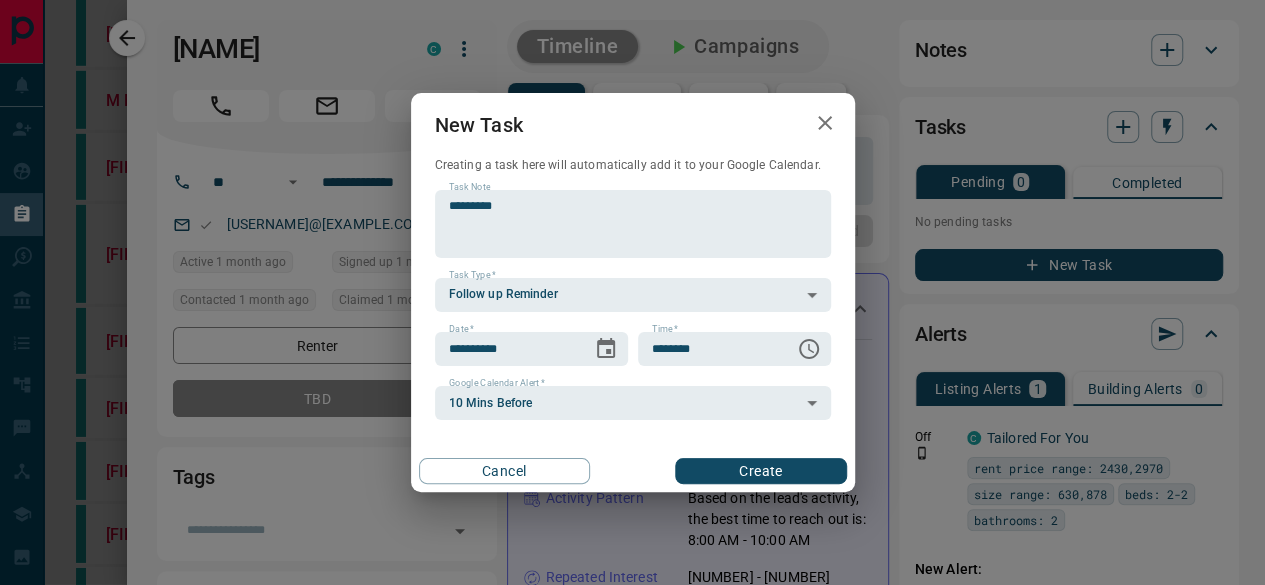 click on "Create" at bounding box center [760, 471] 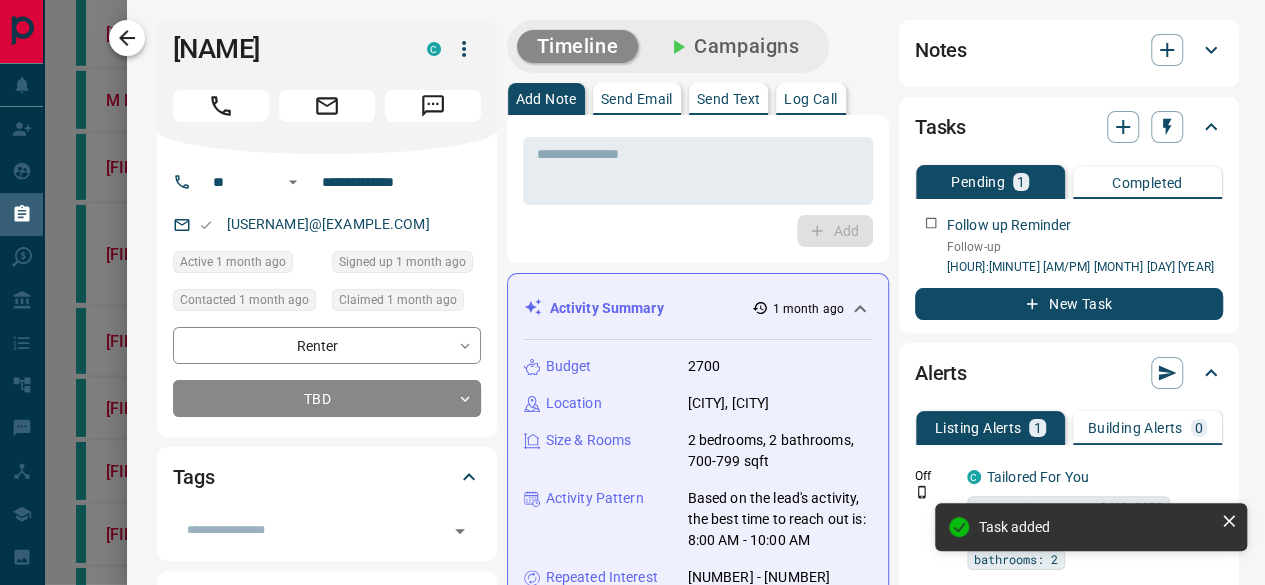 drag, startPoint x: 331, startPoint y: 53, endPoint x: 138, endPoint y: 45, distance: 193.16573 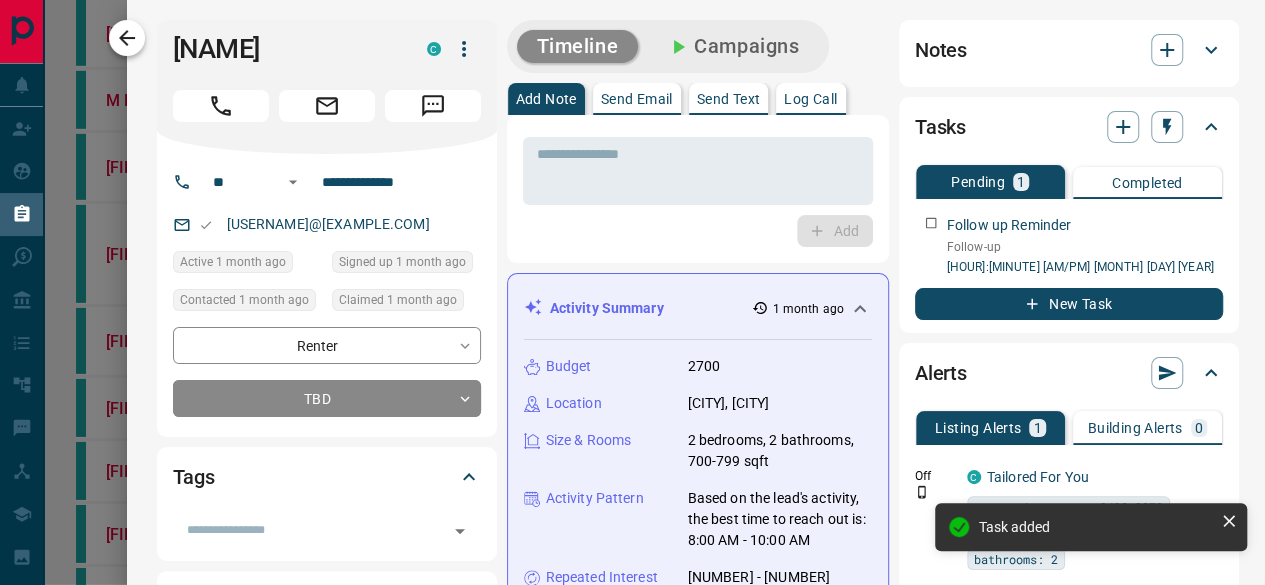 click on "[NAME] viewed this listing [NUMBER] times
[FIRST] [LAST] [EMAIL] [DATE] [DATE] [DATE] [DATE] [TAGS] [CRITERIA] [ACTIVITY_PATTERN] [TIME_RANGE] [SEARCH_RANGE] [BUDGET] [AREAS_SEARCHED] [MOTIVATION] [HOME_TYPE] [MIN_SIZE] [BEDS] [BATHS] [PRE_APPROVED] [PRE_APPROVAL_AMOUNT] [CREDIT_SCORE] [LAWYER] [MORTGAGE_AGENT] [PERSONAL_INFORMATION] [JOB_TITLE] [COMPANY] [BIRTHDAY] [POSSESSION_DATE] [SOCIAL] [ADDRESS] [FAVOURITE_LISTINGS] [TIMELINE] [CAMPAIGNS] [ADD_NOTE] [SEND_EMAIL] [SEND_TEXT] [LOG_CALL] [ACTIVITY_SUMMARY] [DATE] [BUDGET] [LOCATION] [SIZE_ROOMS] [ACTIVITY_PATTERN] [TIME_RANGE] [REPEATED_INTEREST] [ADDRESS] [REGENERATE_ALL] [TIME] [TIME]" at bounding box center [696, 292] 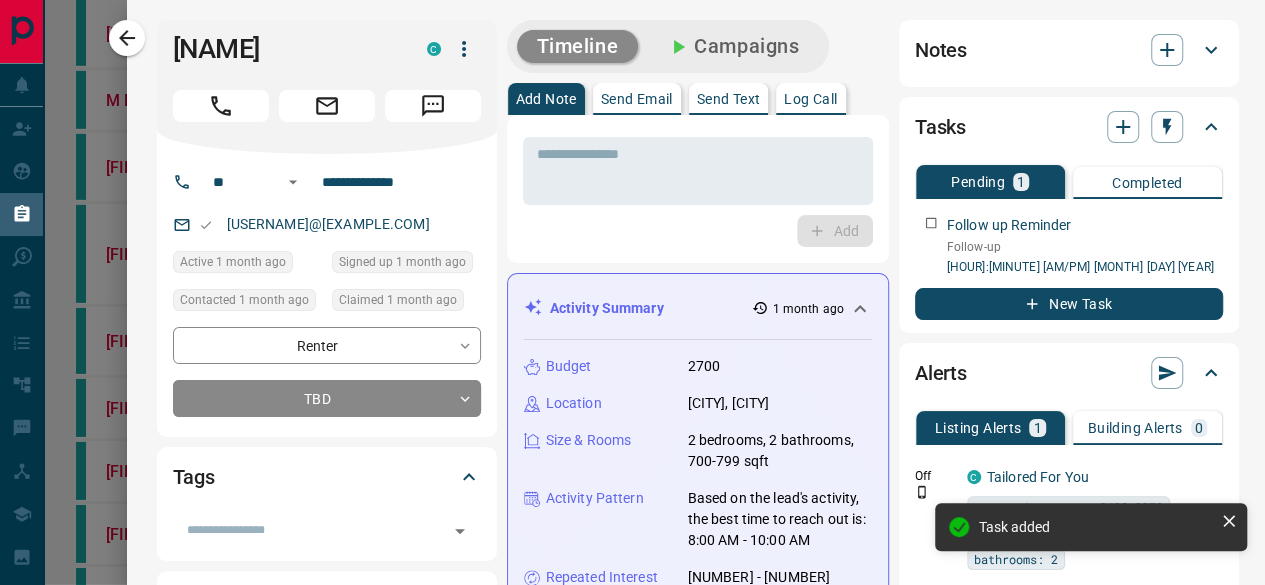 copy on "[NAME]" 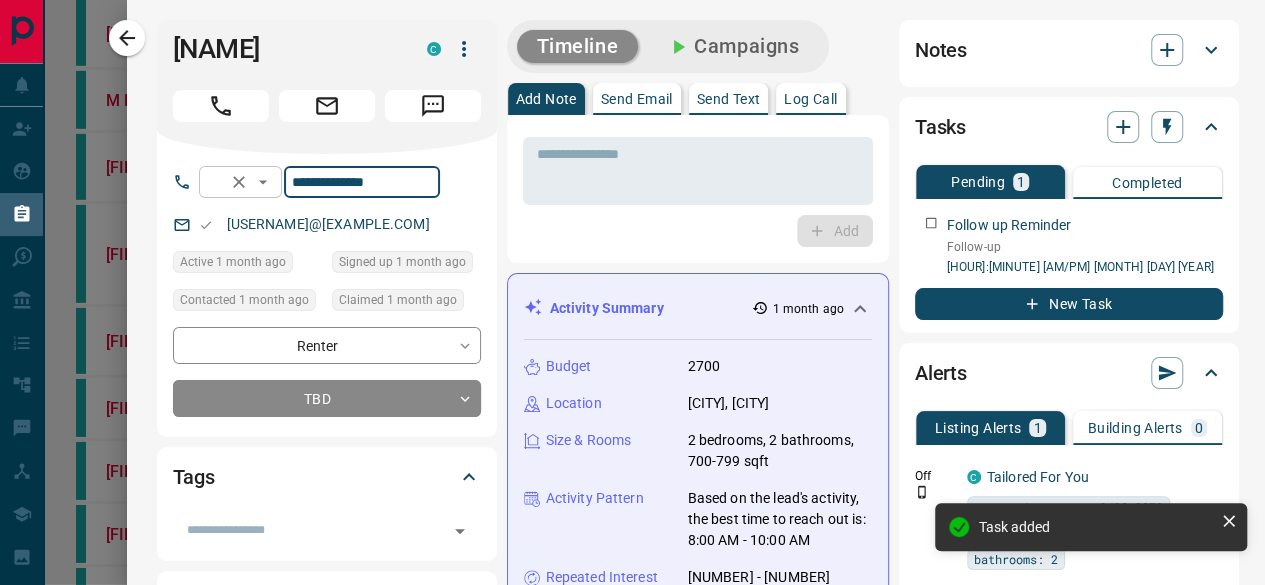 drag, startPoint x: 412, startPoint y: 186, endPoint x: 287, endPoint y: 176, distance: 125.39936 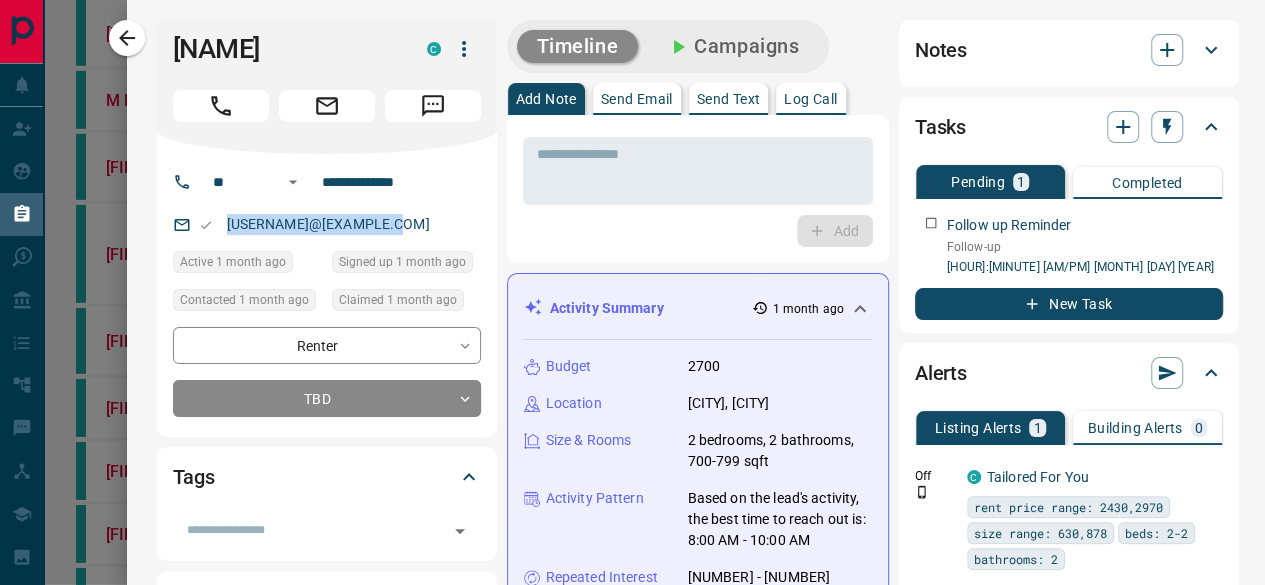 drag, startPoint x: 384, startPoint y: 227, endPoint x: 521, endPoint y: 337, distance: 175.69576 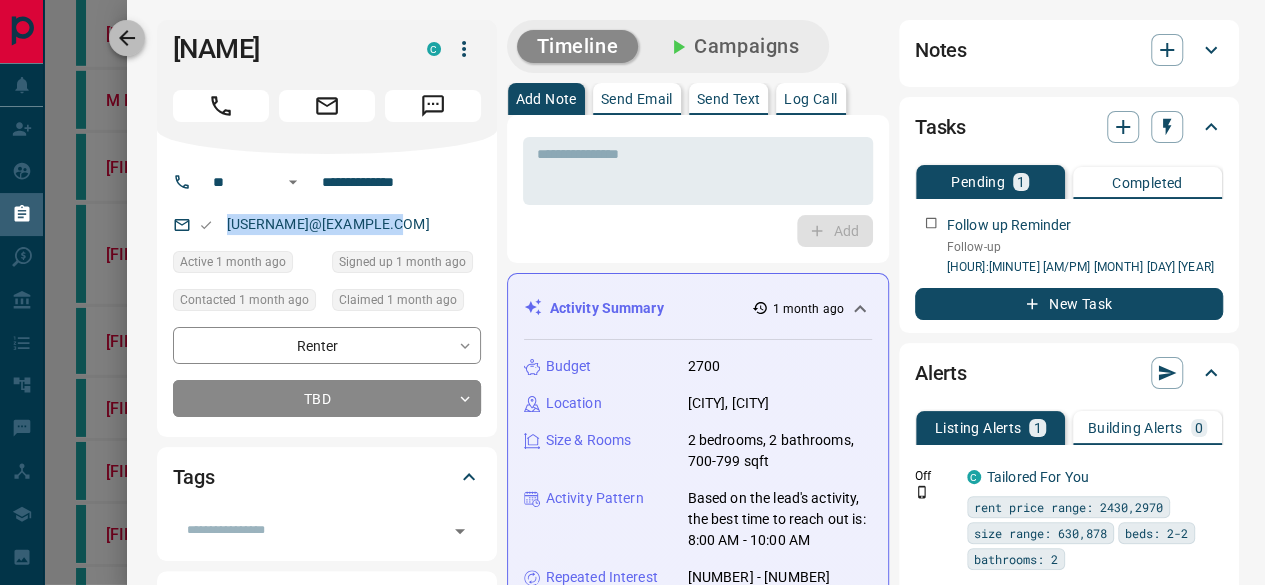 click 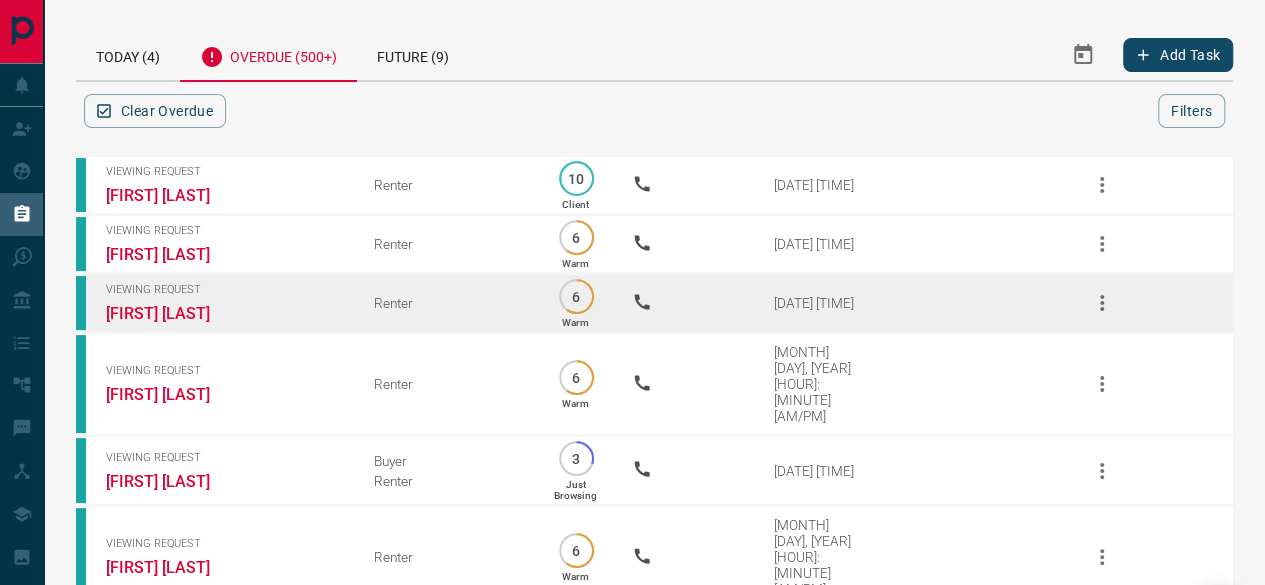 scroll, scrollTop: 0, scrollLeft: 0, axis: both 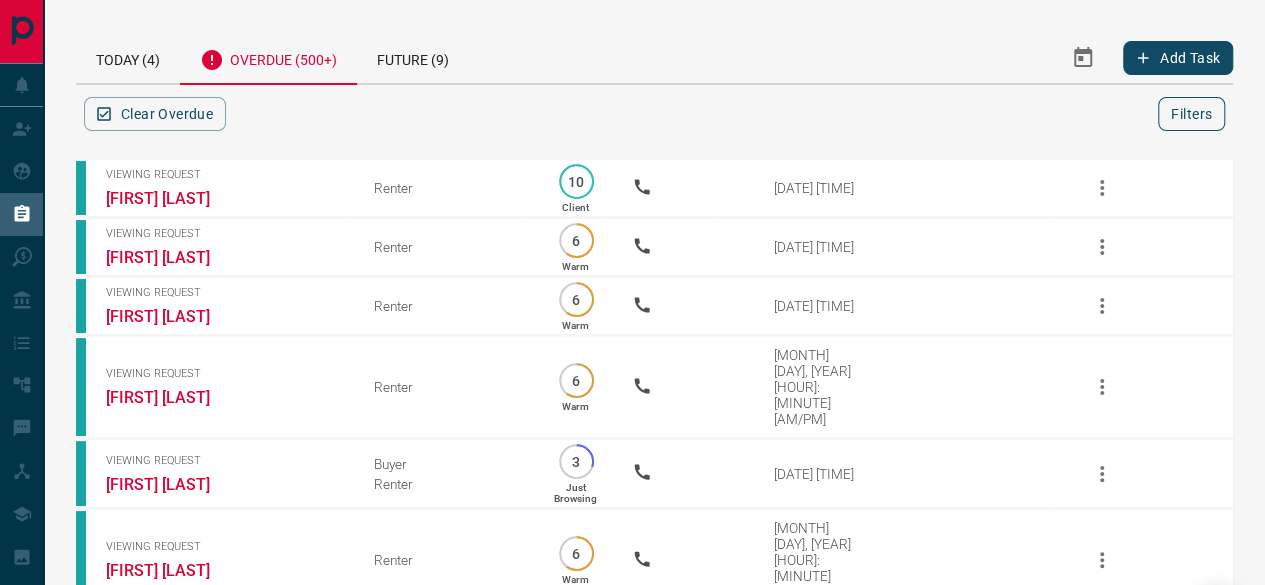 click on "Filters" at bounding box center (1191, 114) 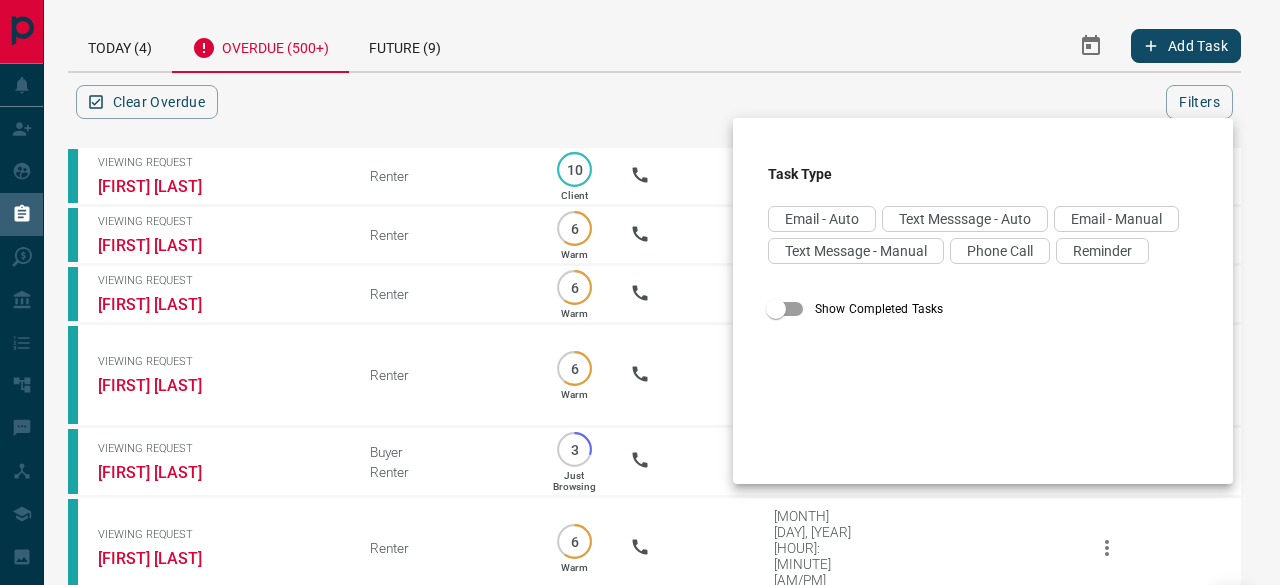 click at bounding box center (640, 292) 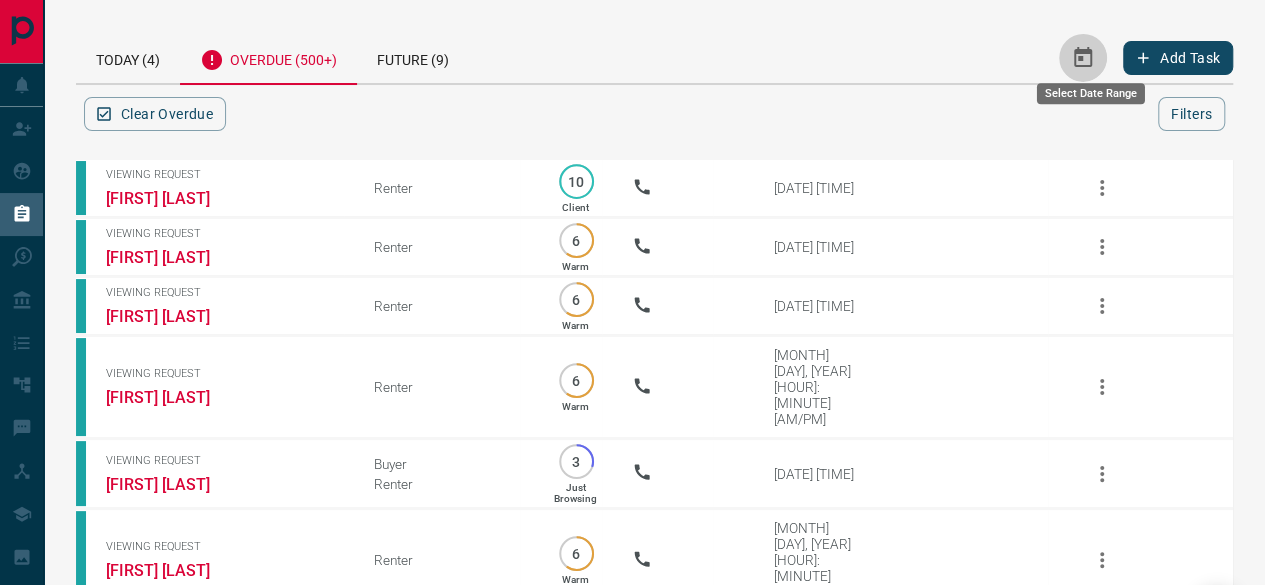 click 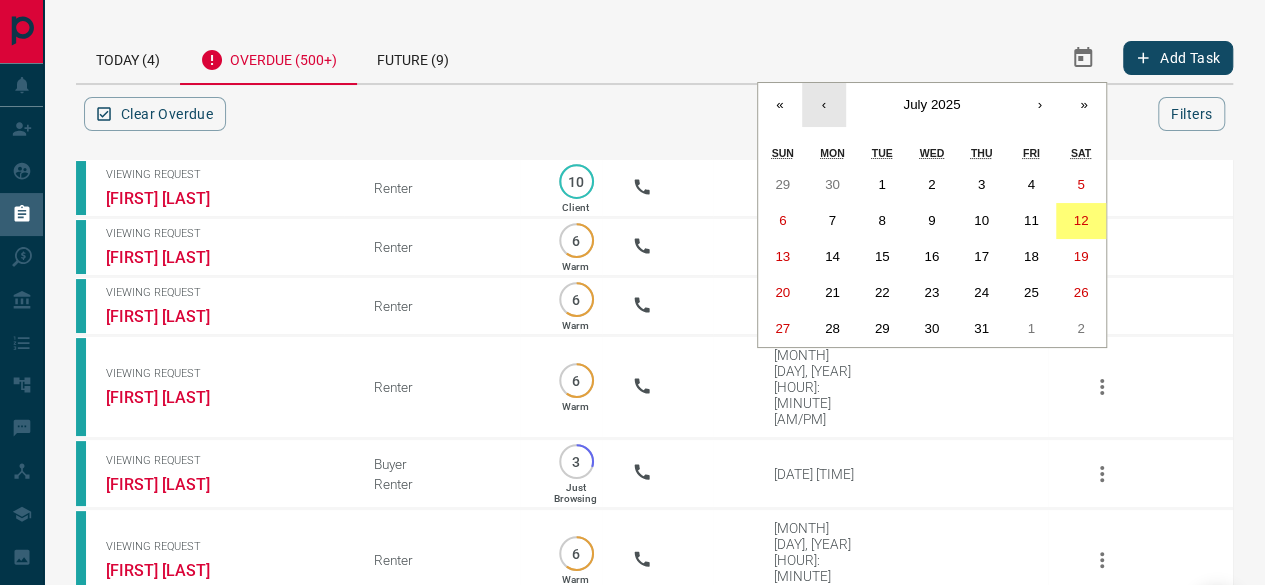 click on "‹" at bounding box center (824, 105) 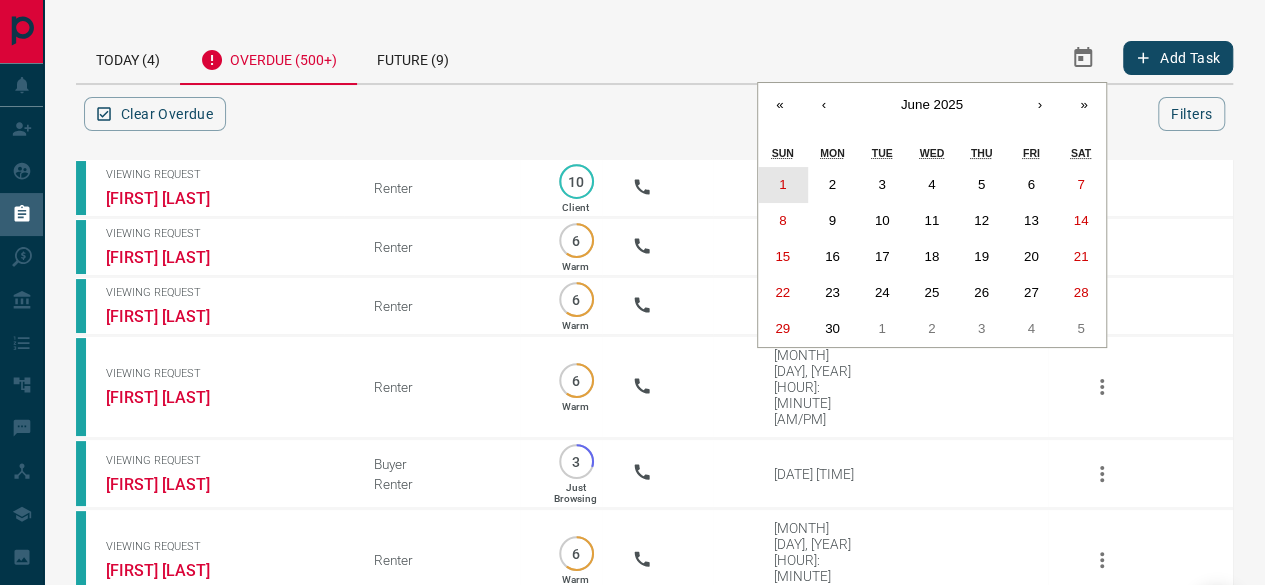 click on "1" at bounding box center (783, 185) 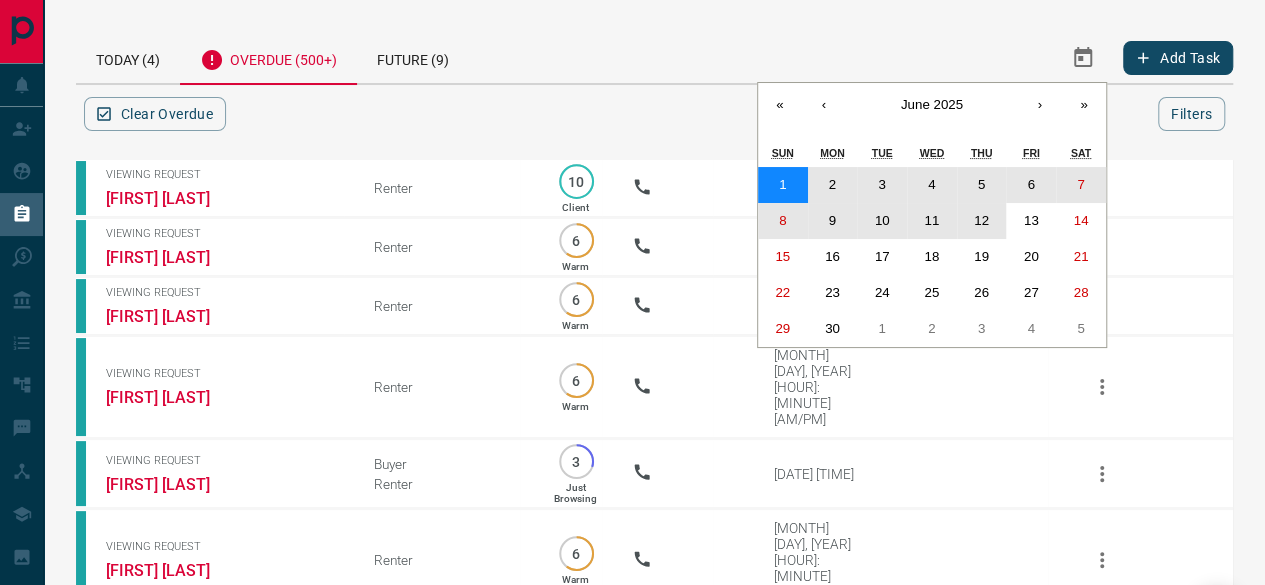 drag, startPoint x: 798, startPoint y: 168, endPoint x: 990, endPoint y: 212, distance: 196.97716 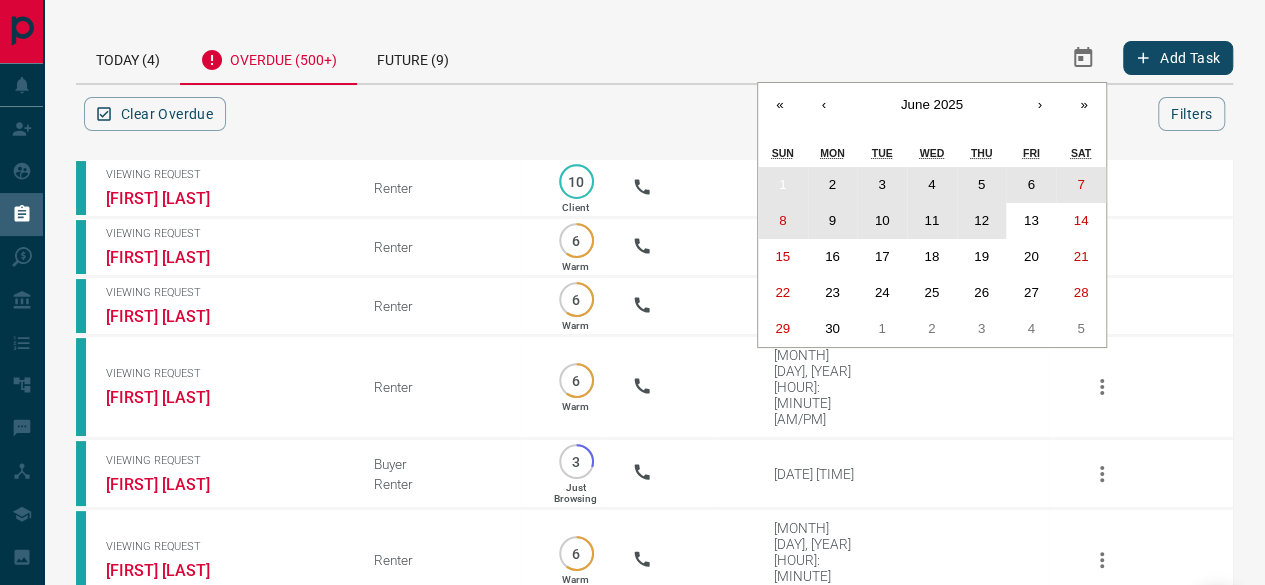 click on "12" at bounding box center [981, 220] 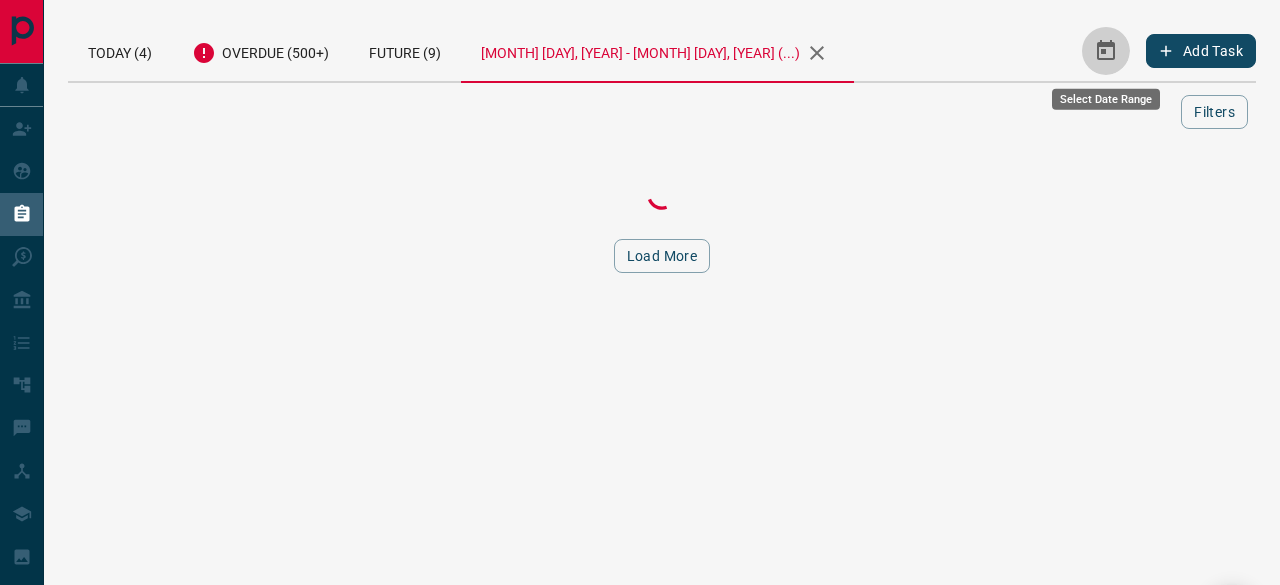 click 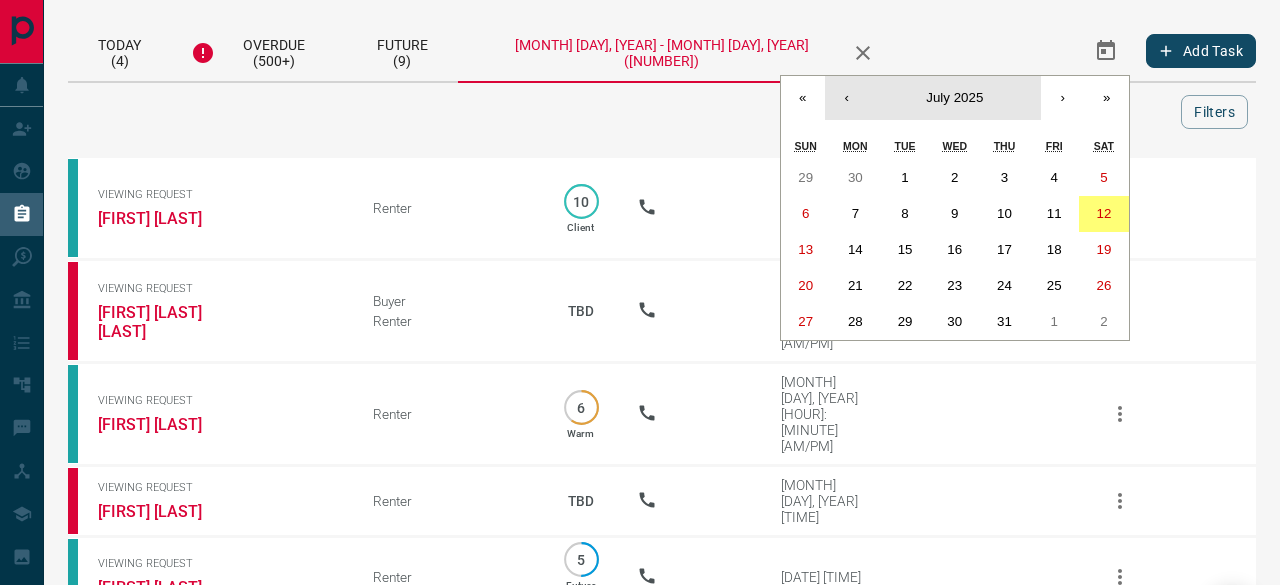 click on "July 2025" at bounding box center (955, 98) 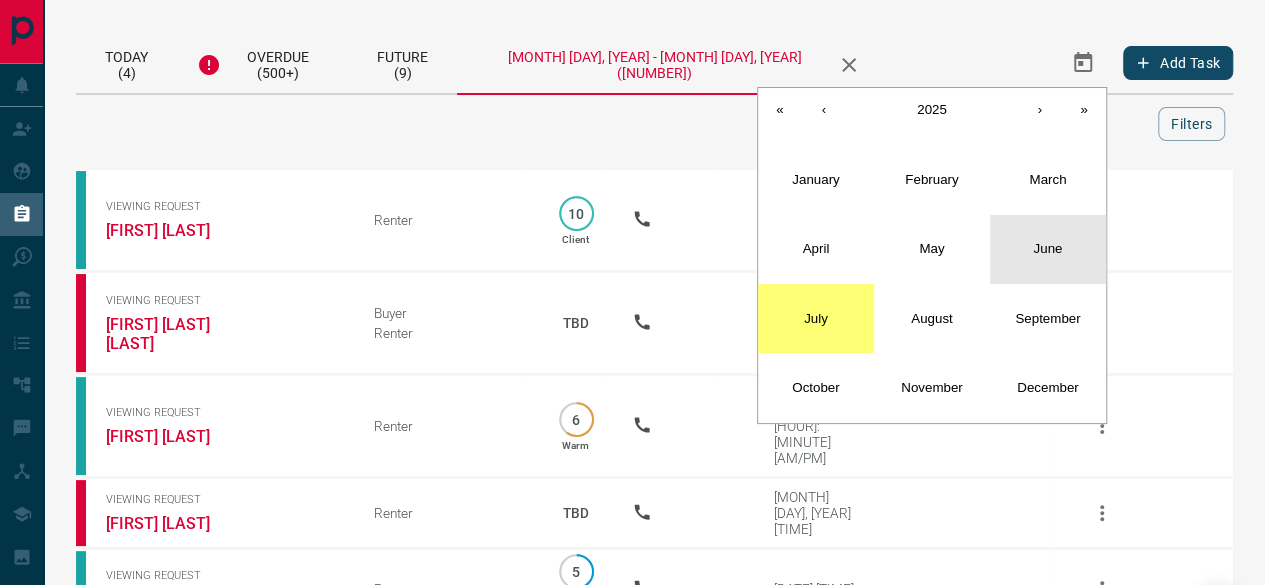 click on "June" at bounding box center (1047, 248) 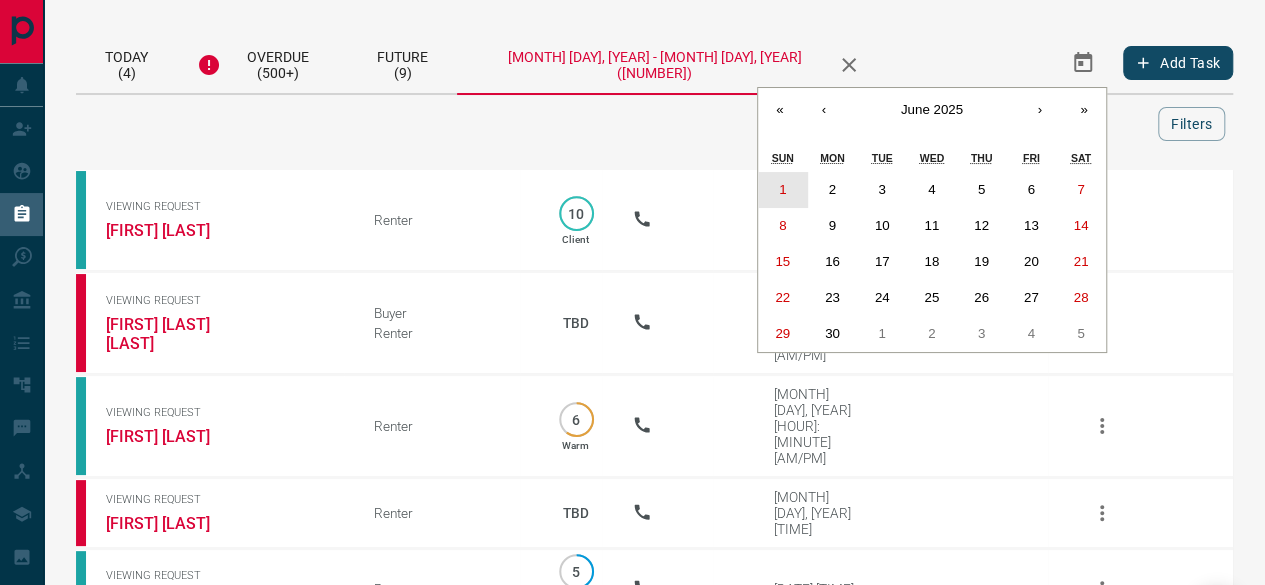 drag, startPoint x: 803, startPoint y: 189, endPoint x: 796, endPoint y: 173, distance: 17.464249 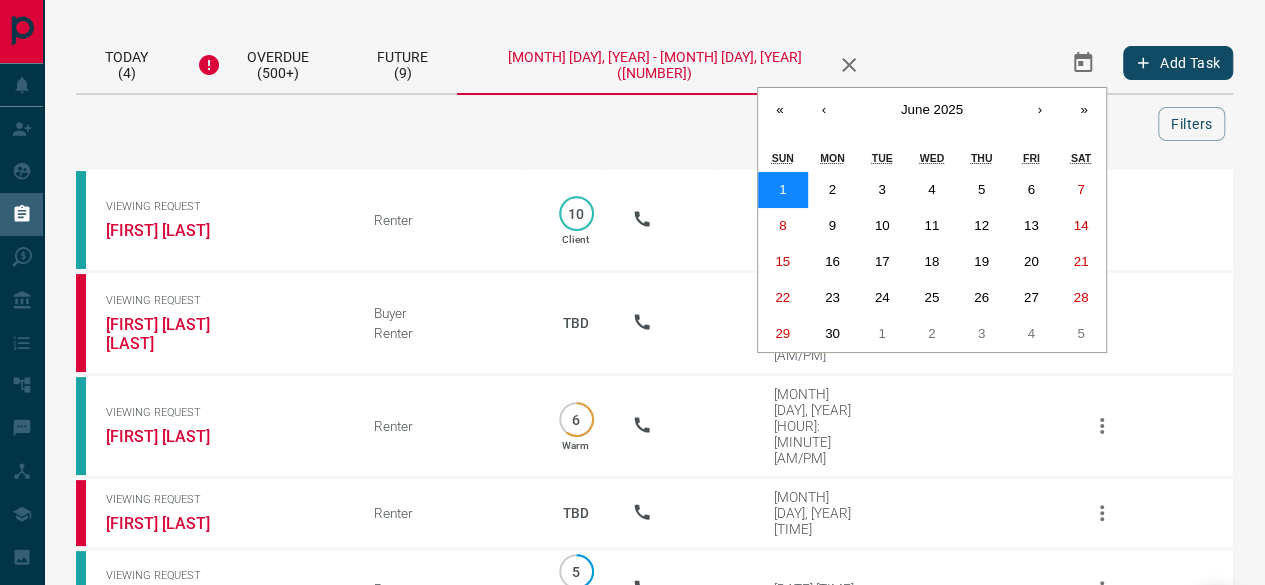 click on "1" at bounding box center [783, 190] 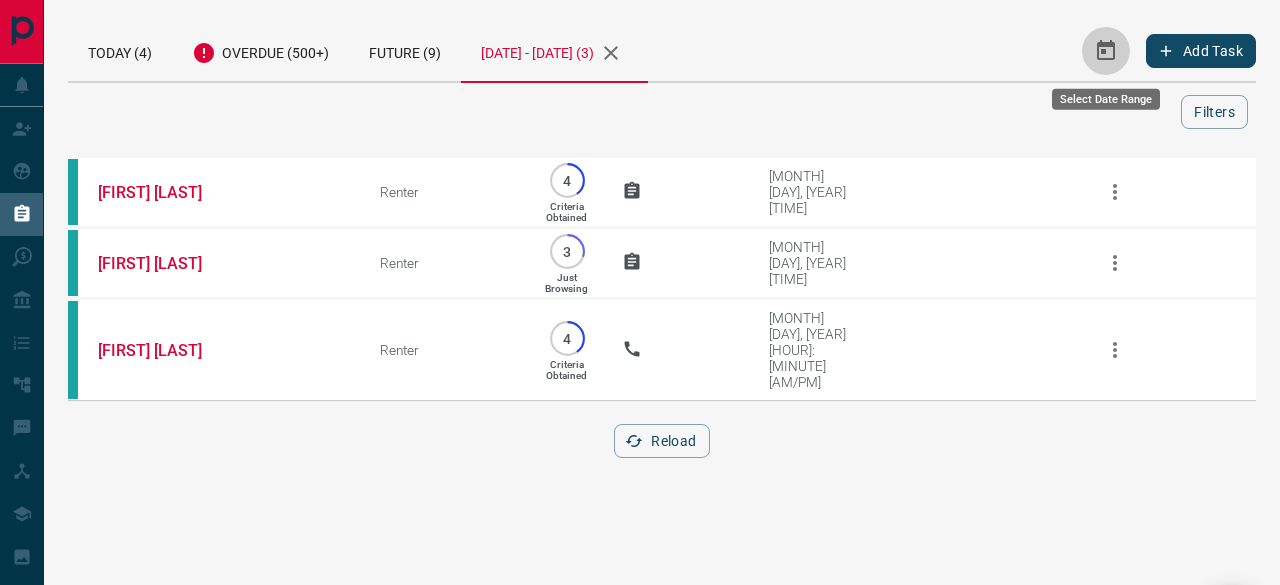 click 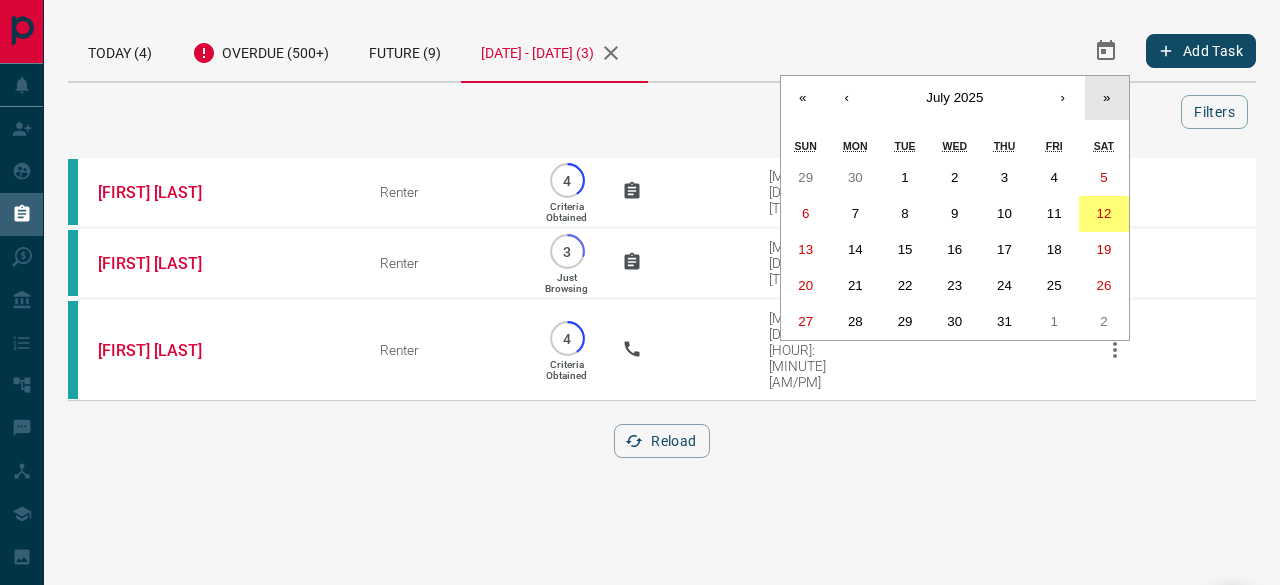 click on "»" at bounding box center (1107, 98) 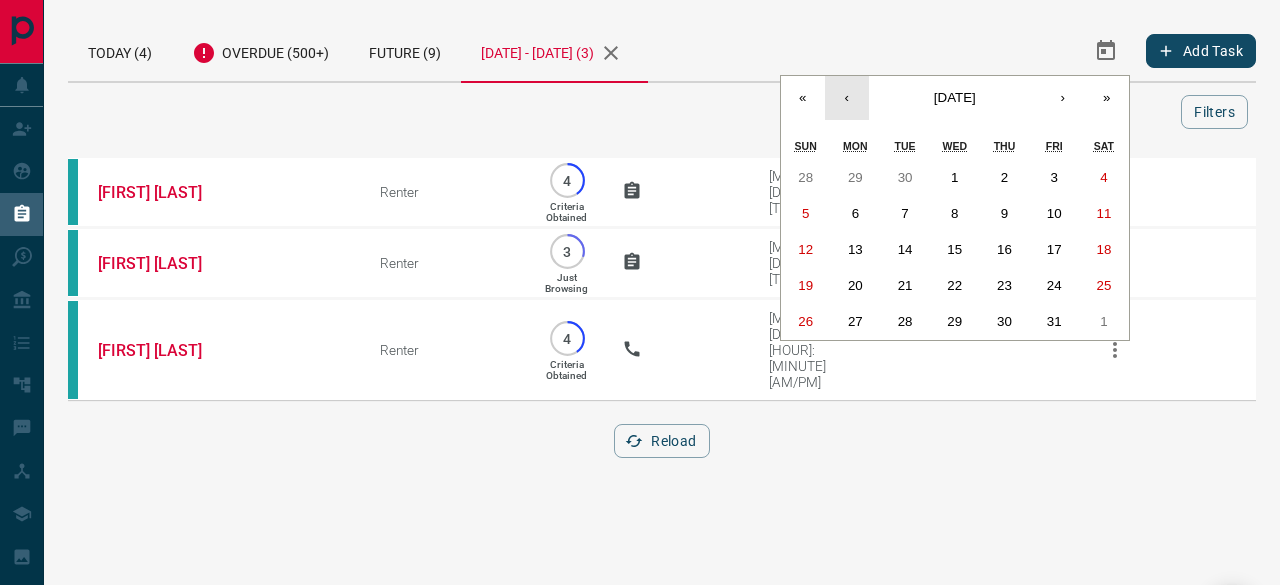 click on "‹" at bounding box center (847, 98) 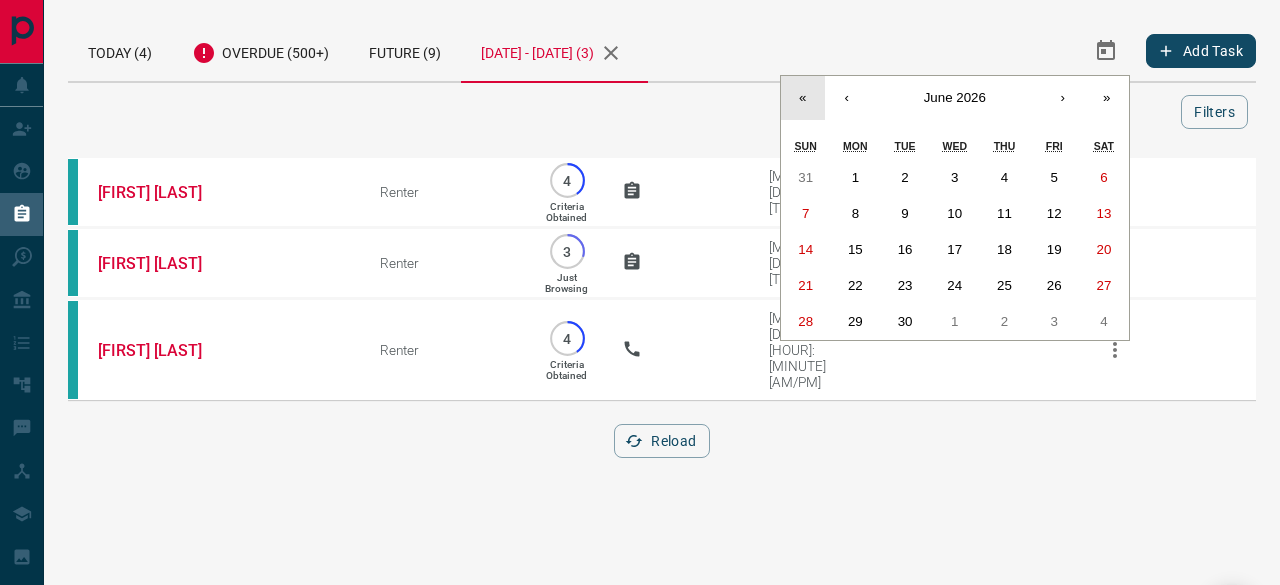 click on "«" at bounding box center [803, 98] 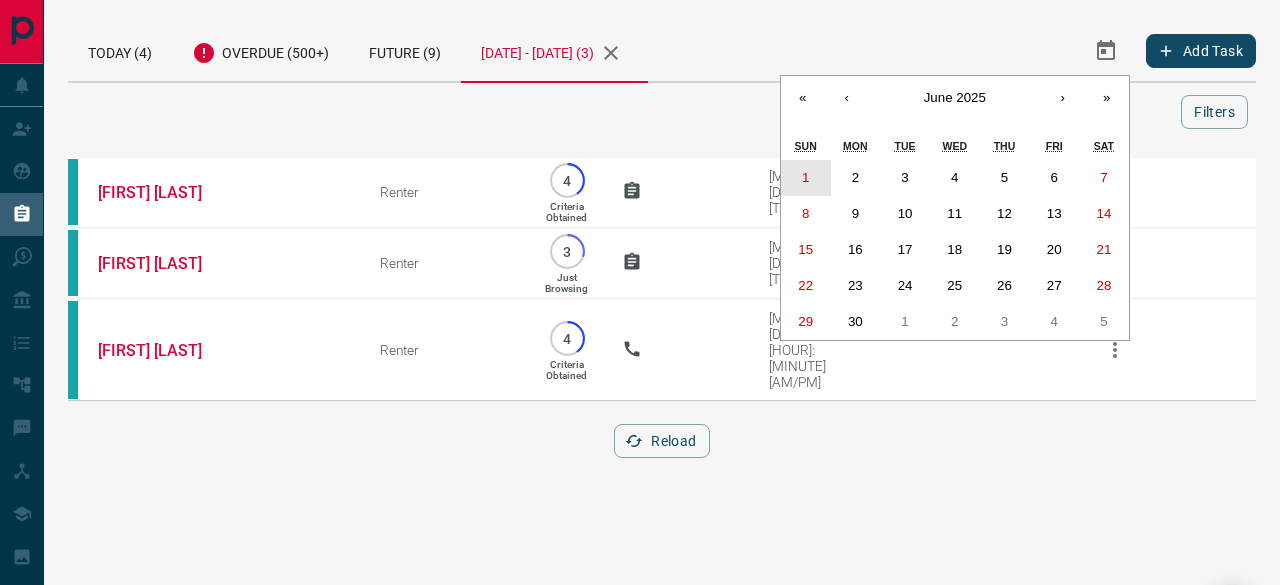 click on "1" at bounding box center (805, 177) 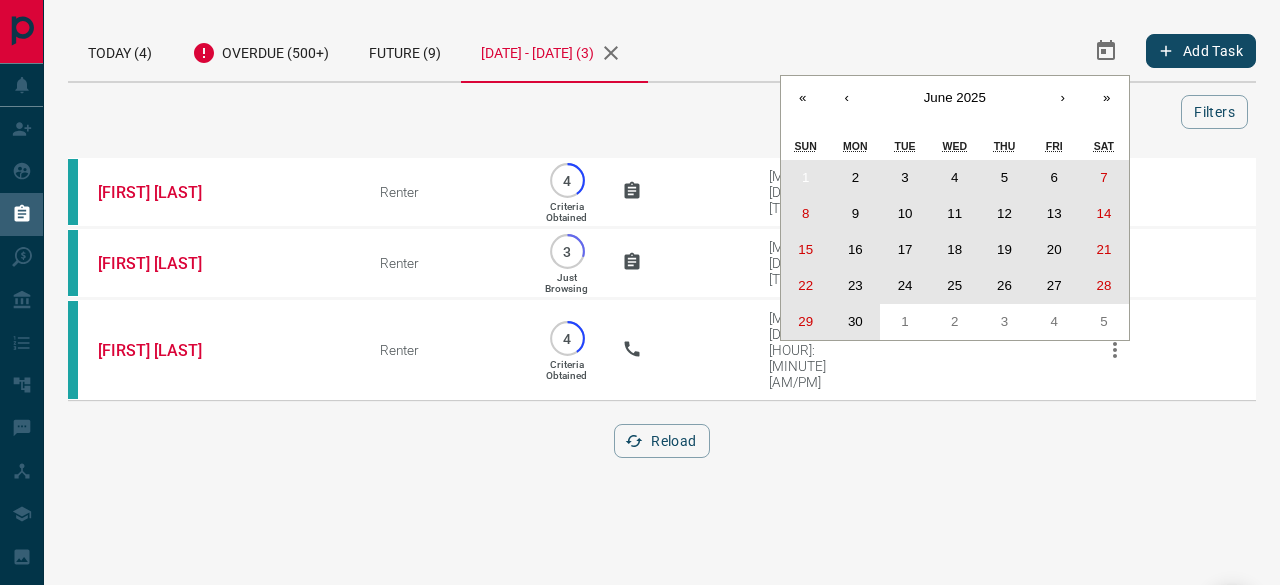 click on "30" at bounding box center (855, 321) 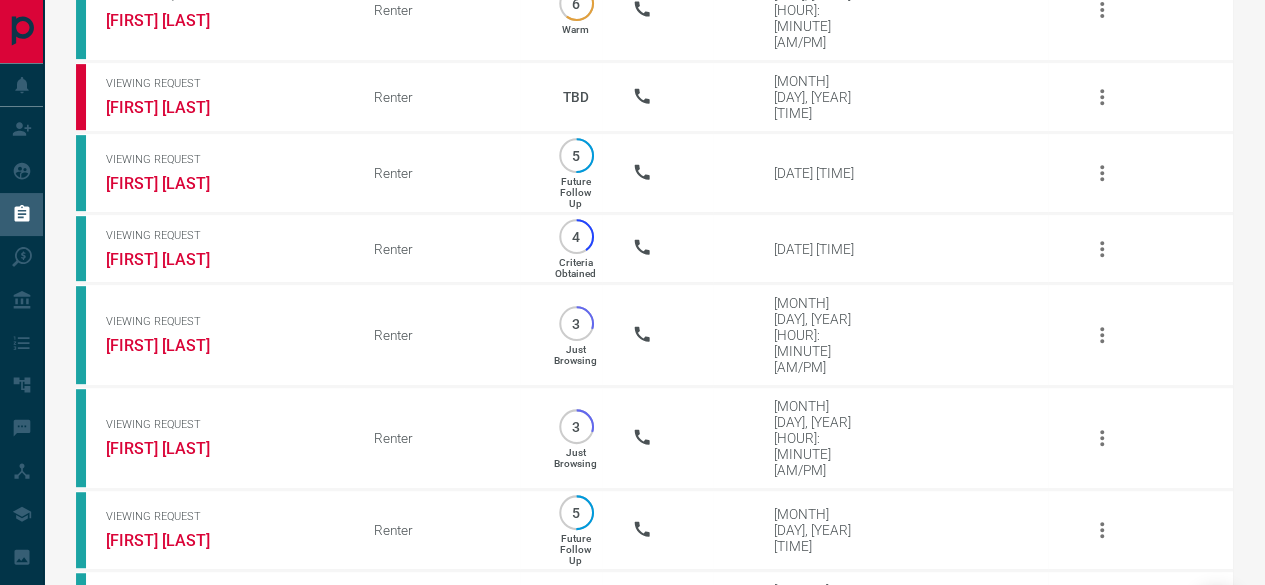 scroll, scrollTop: 0, scrollLeft: 0, axis: both 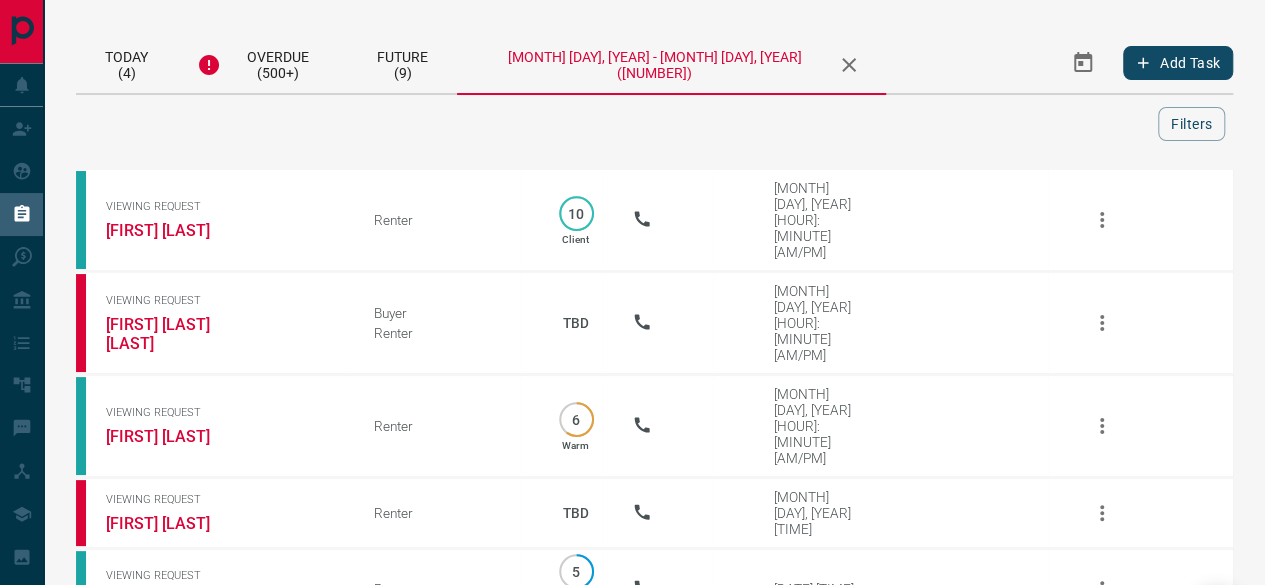 click 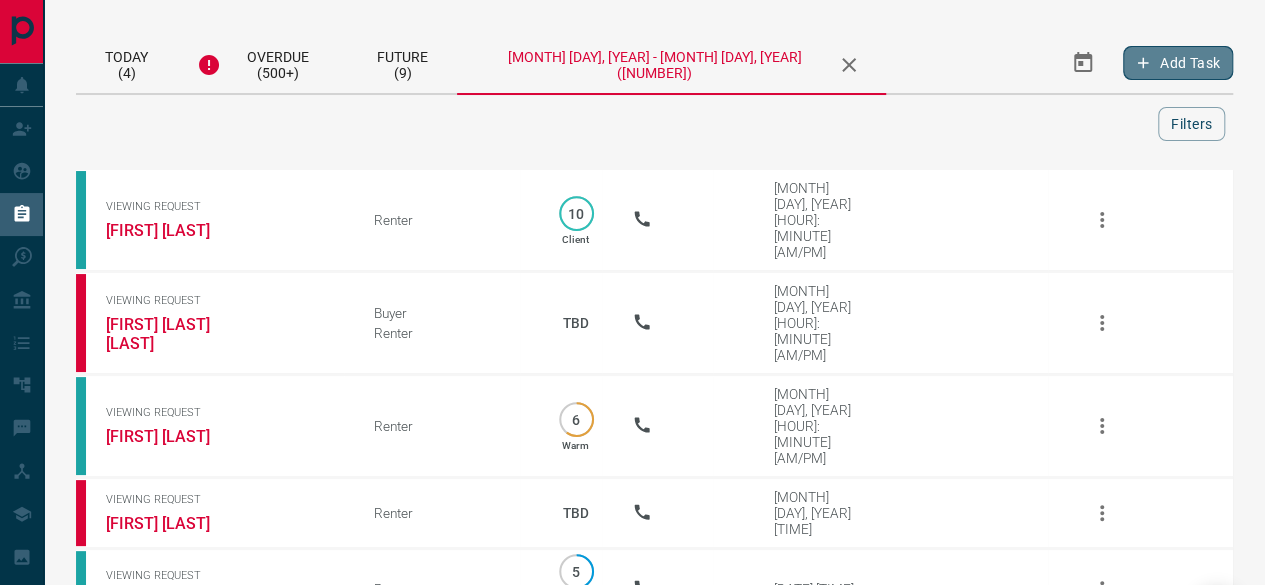 click 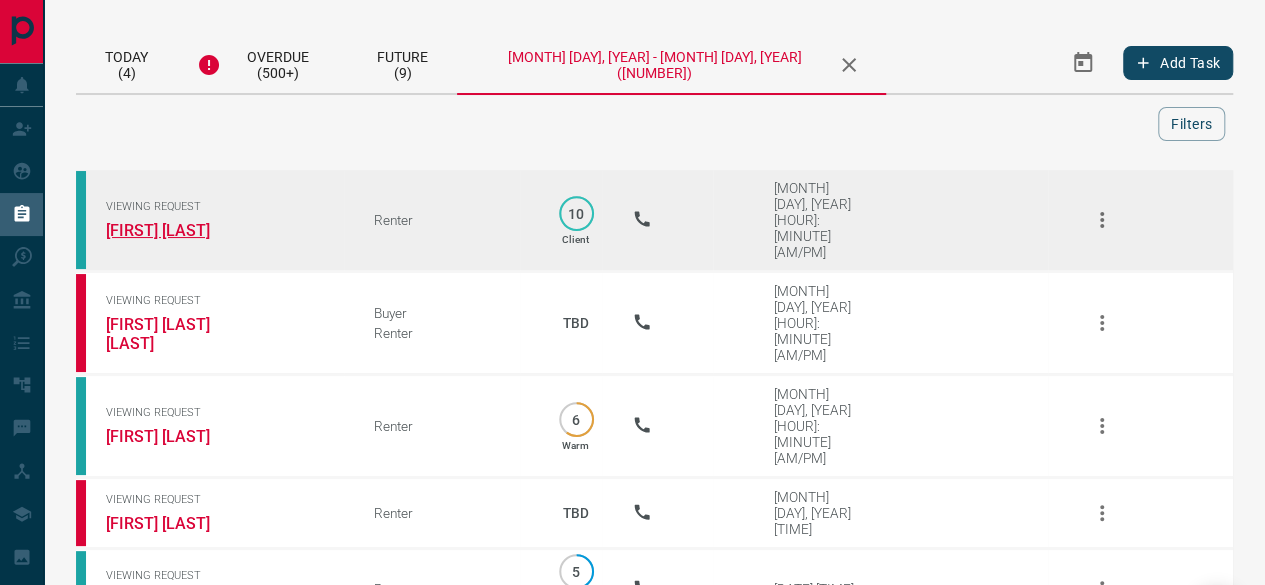 click on "[FIRST] [LAST]" at bounding box center (181, 230) 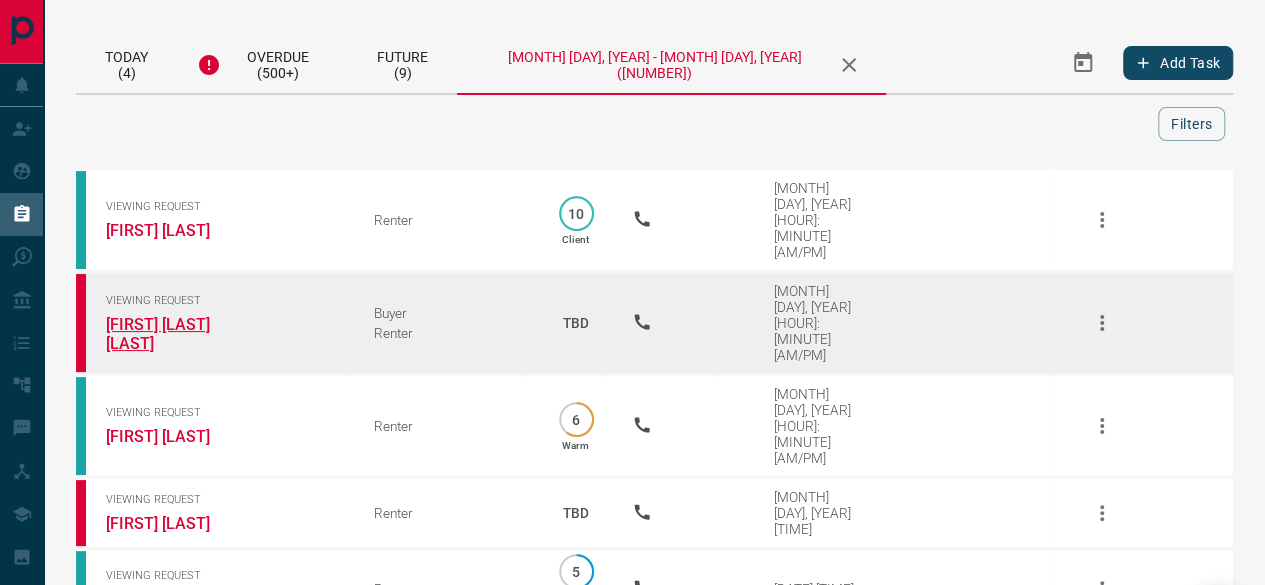 click on "[FIRST] [LAST] [LAST]" at bounding box center [181, 334] 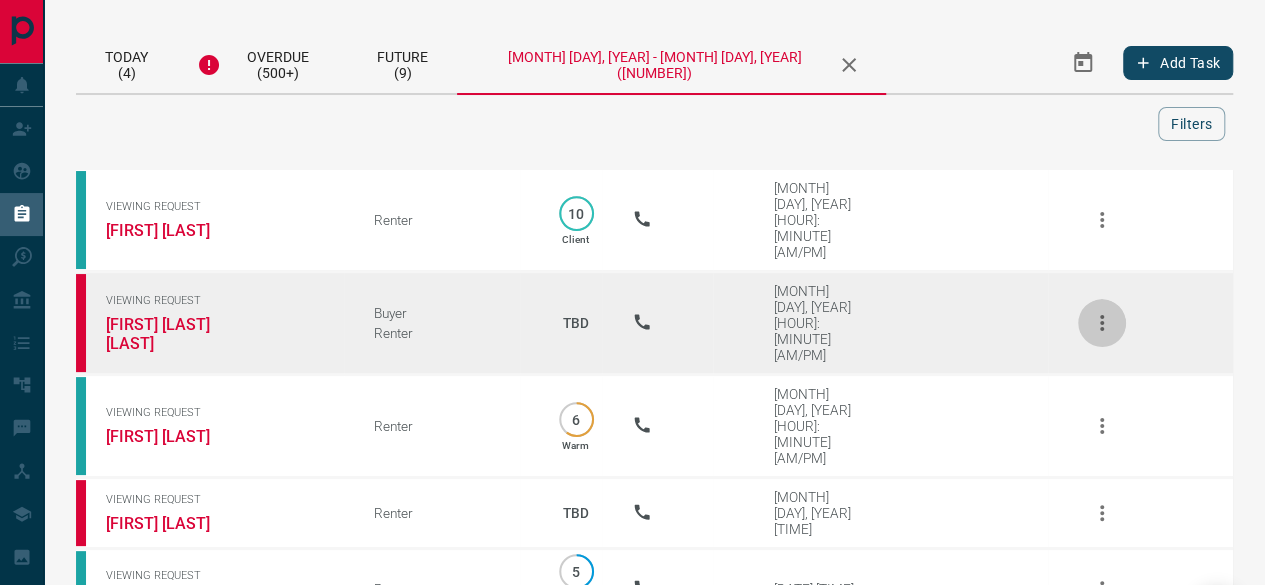 click 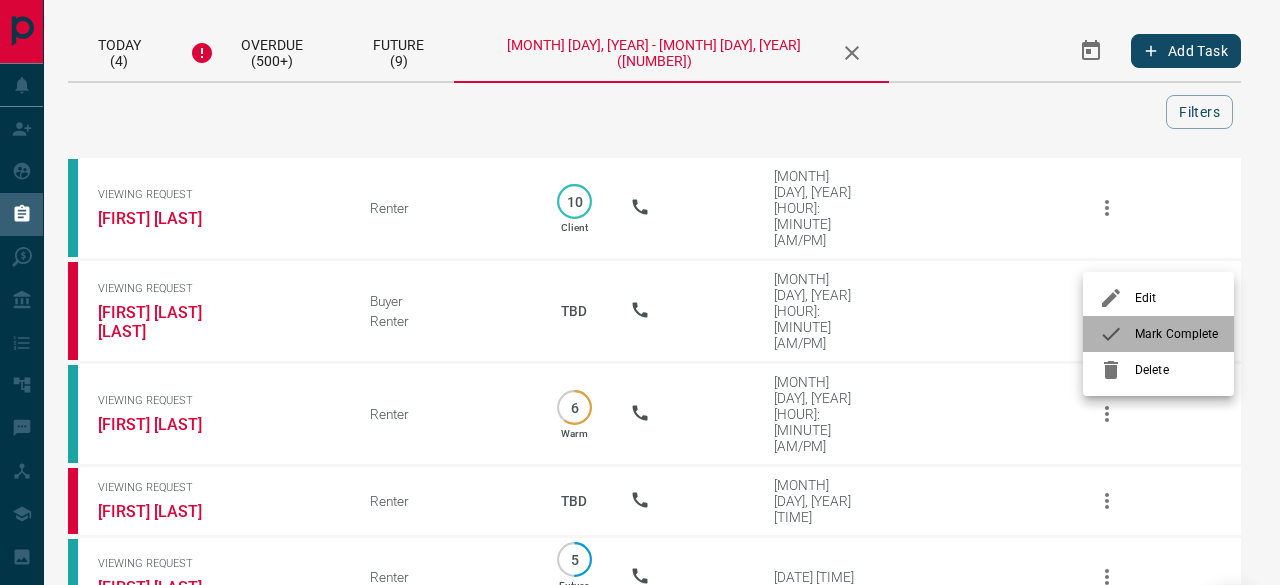click on "Mark Complete" at bounding box center [1158, 334] 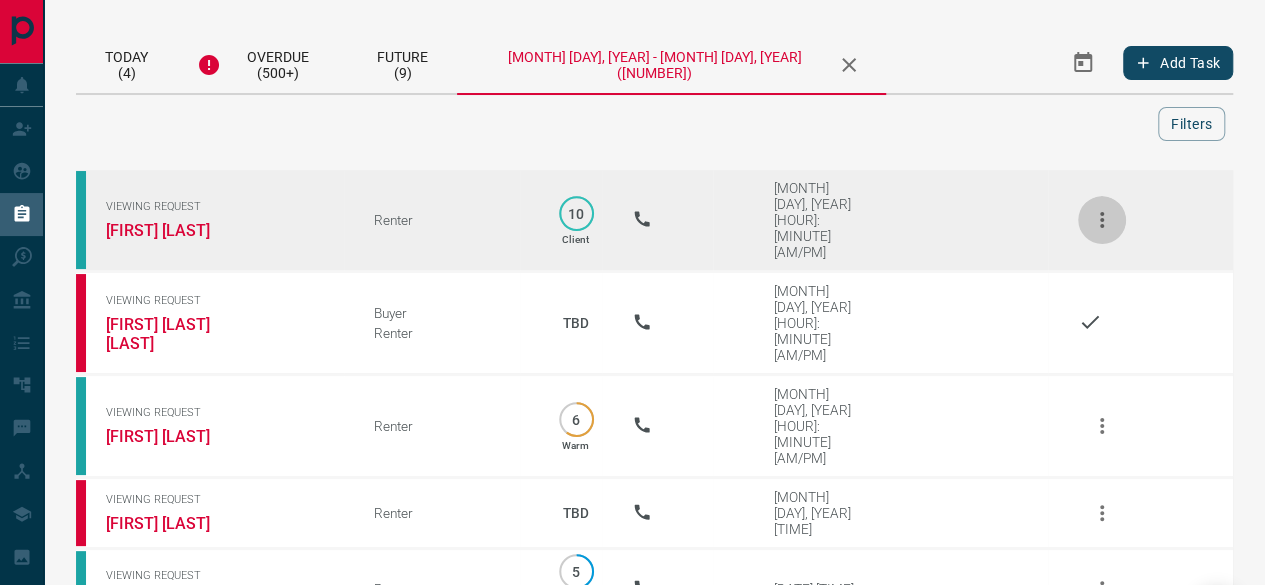 click 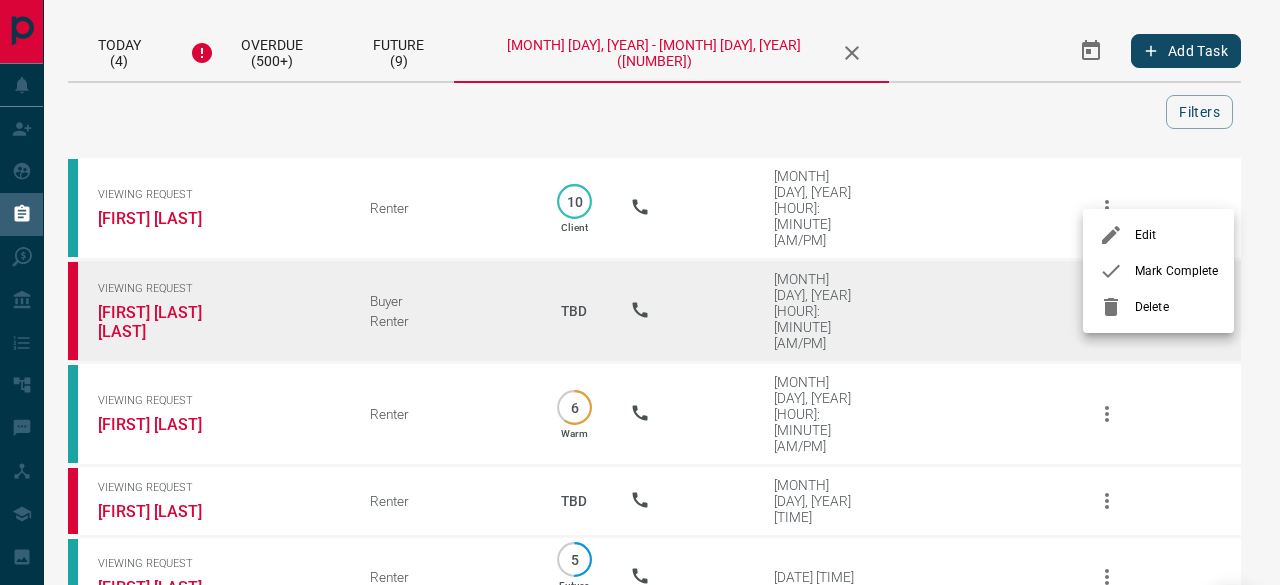 drag, startPoint x: 1134, startPoint y: 265, endPoint x: 1020, endPoint y: 251, distance: 114.85643 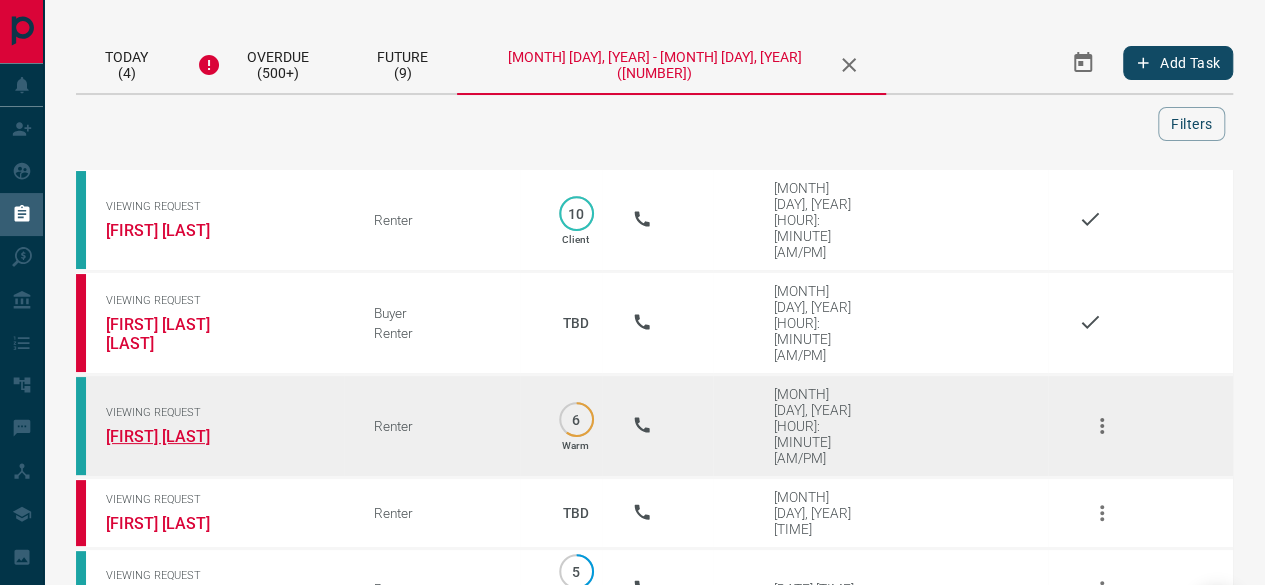 click on "[FIRST] [LAST]" at bounding box center (181, 436) 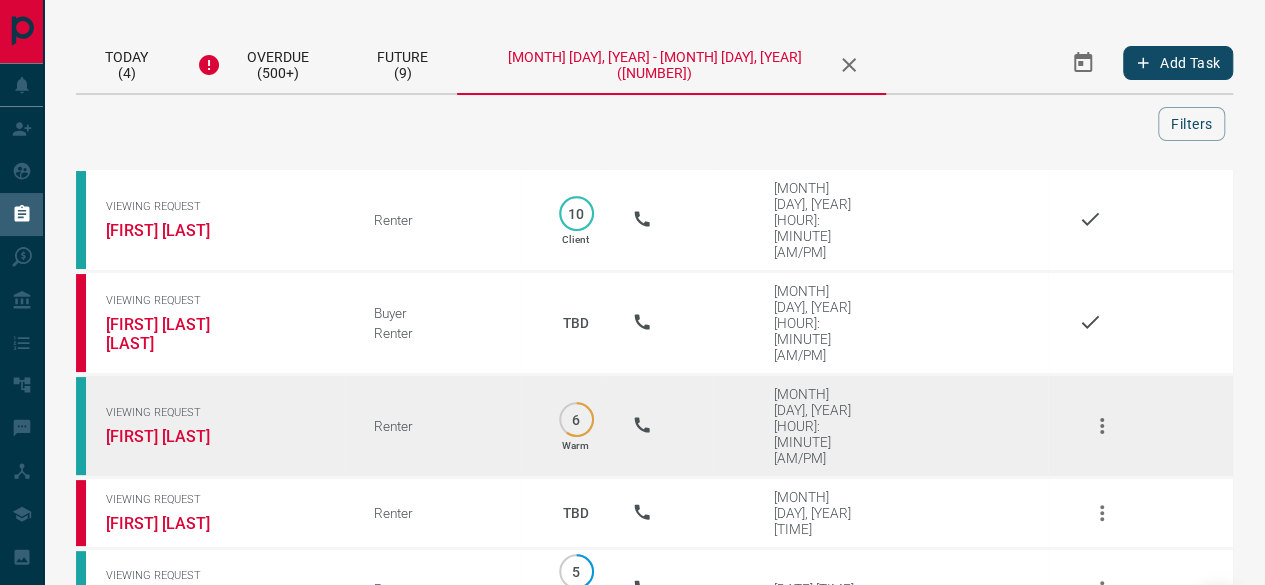 click 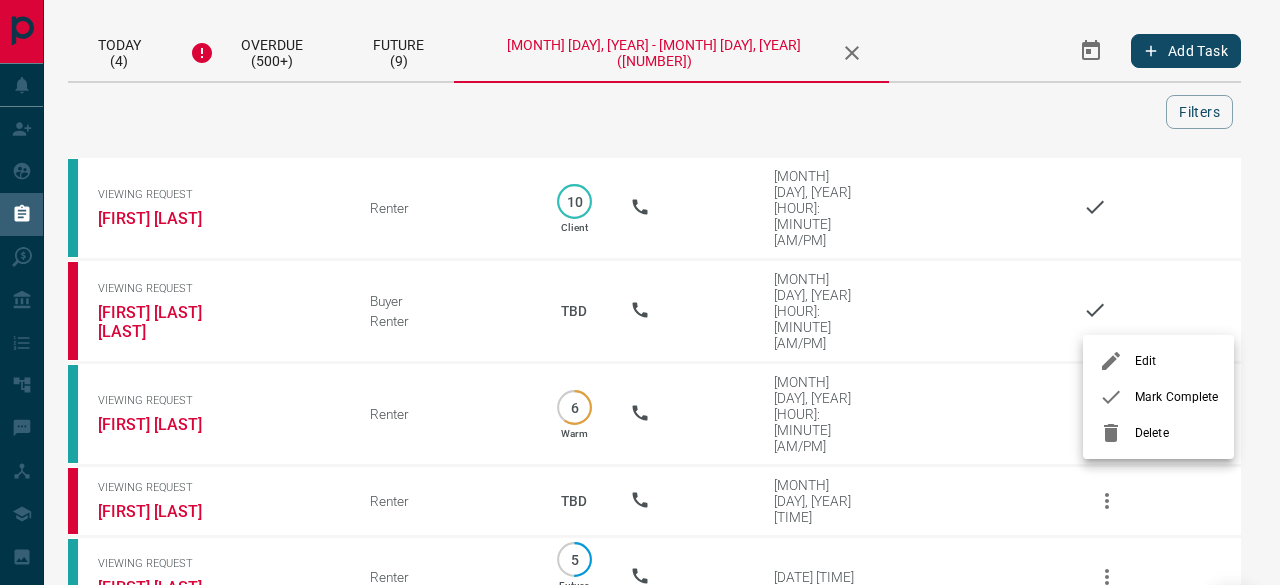 click on "Mark Complete" at bounding box center (1176, 397) 